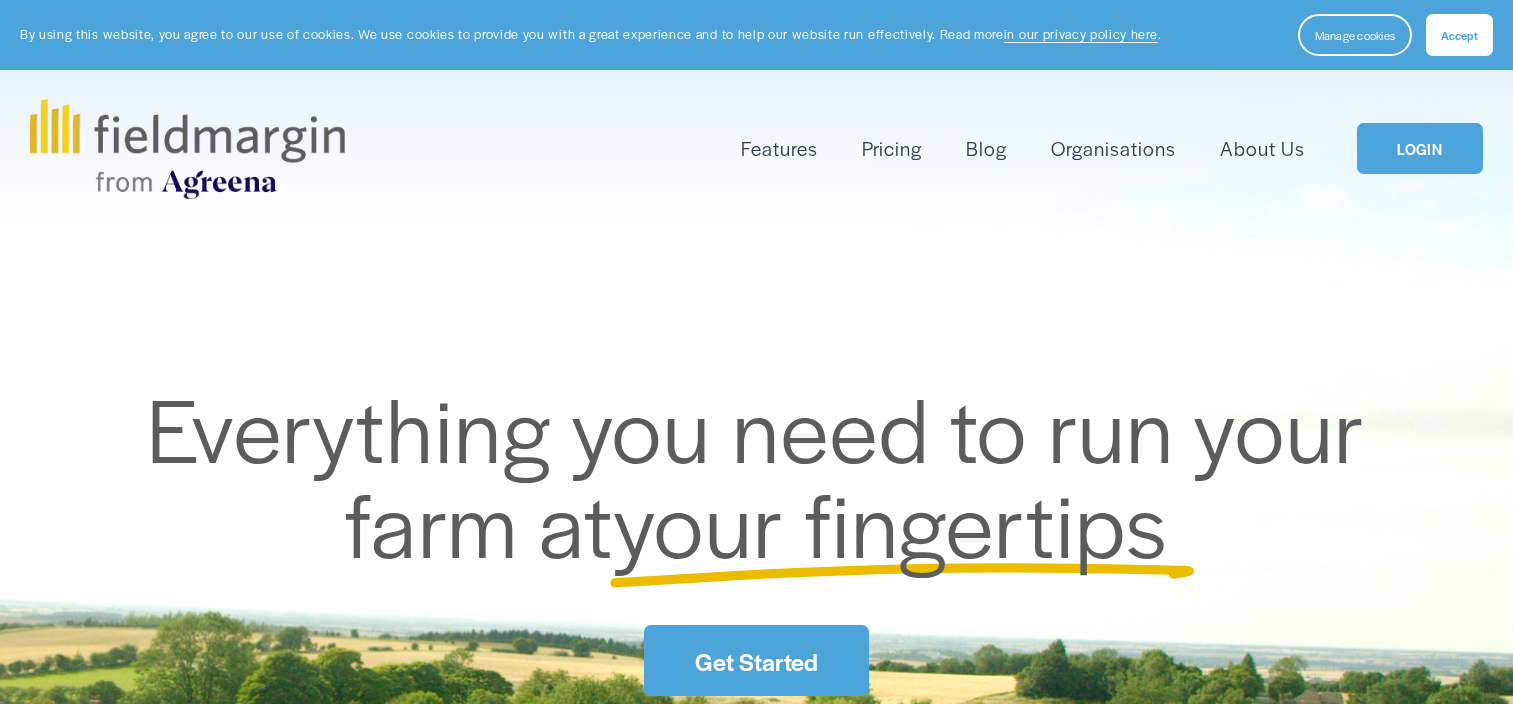 scroll, scrollTop: 0, scrollLeft: 0, axis: both 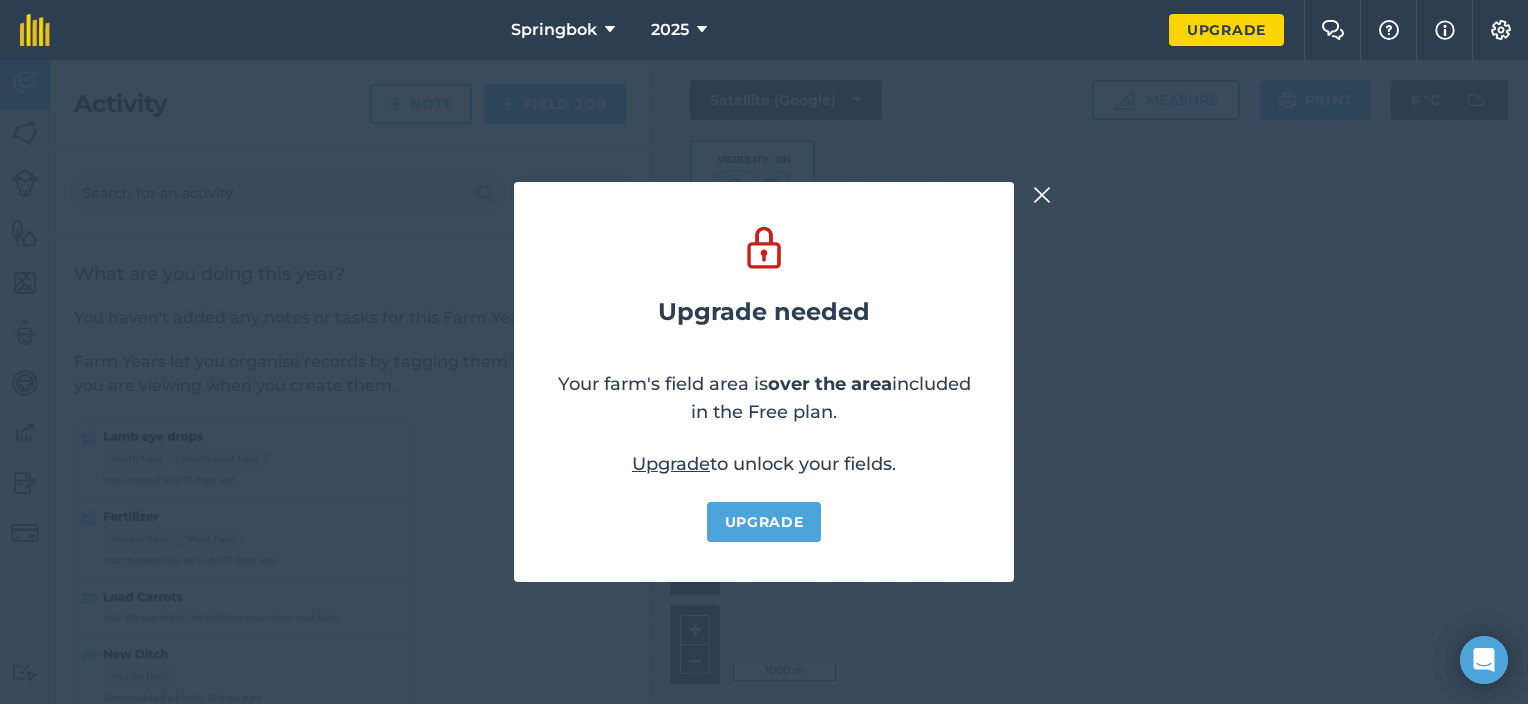 click at bounding box center (1042, 195) 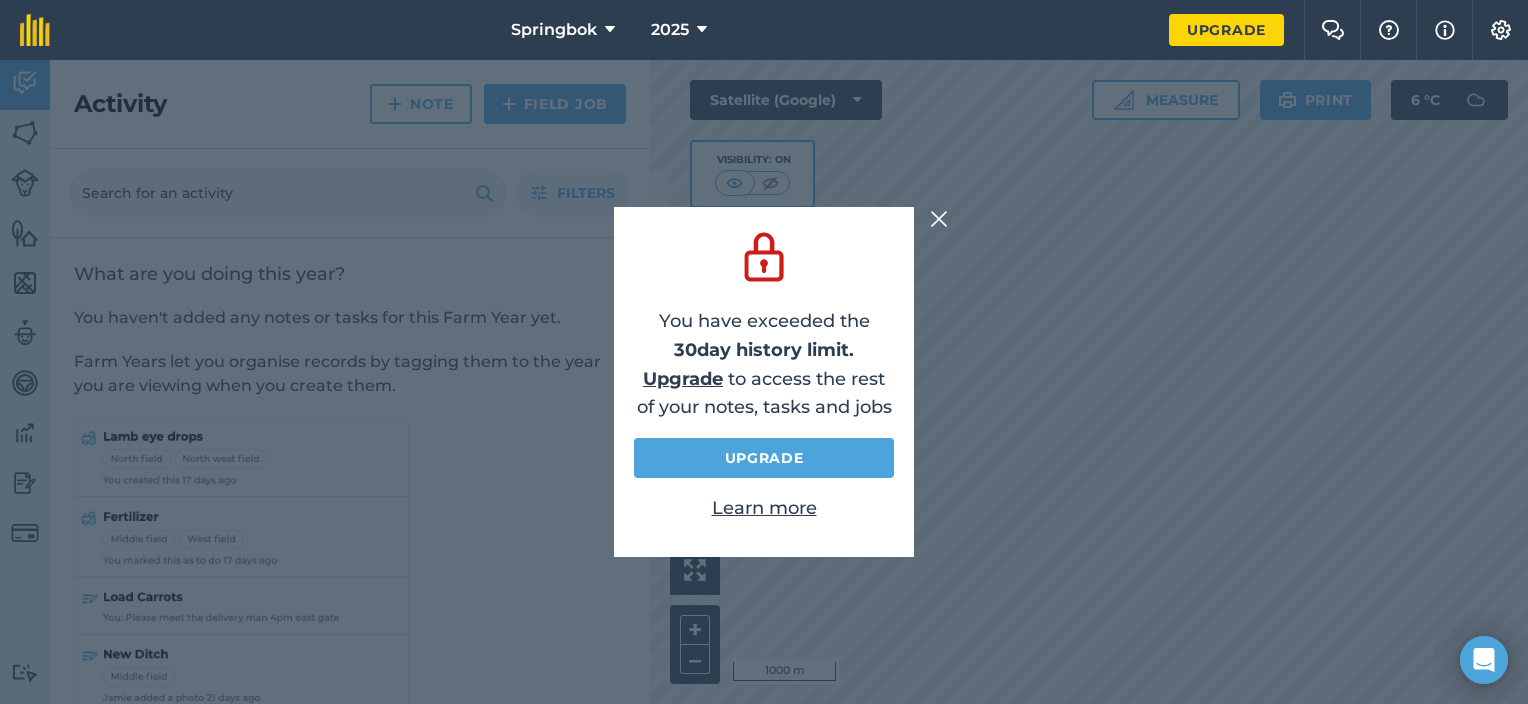 click at bounding box center (939, 219) 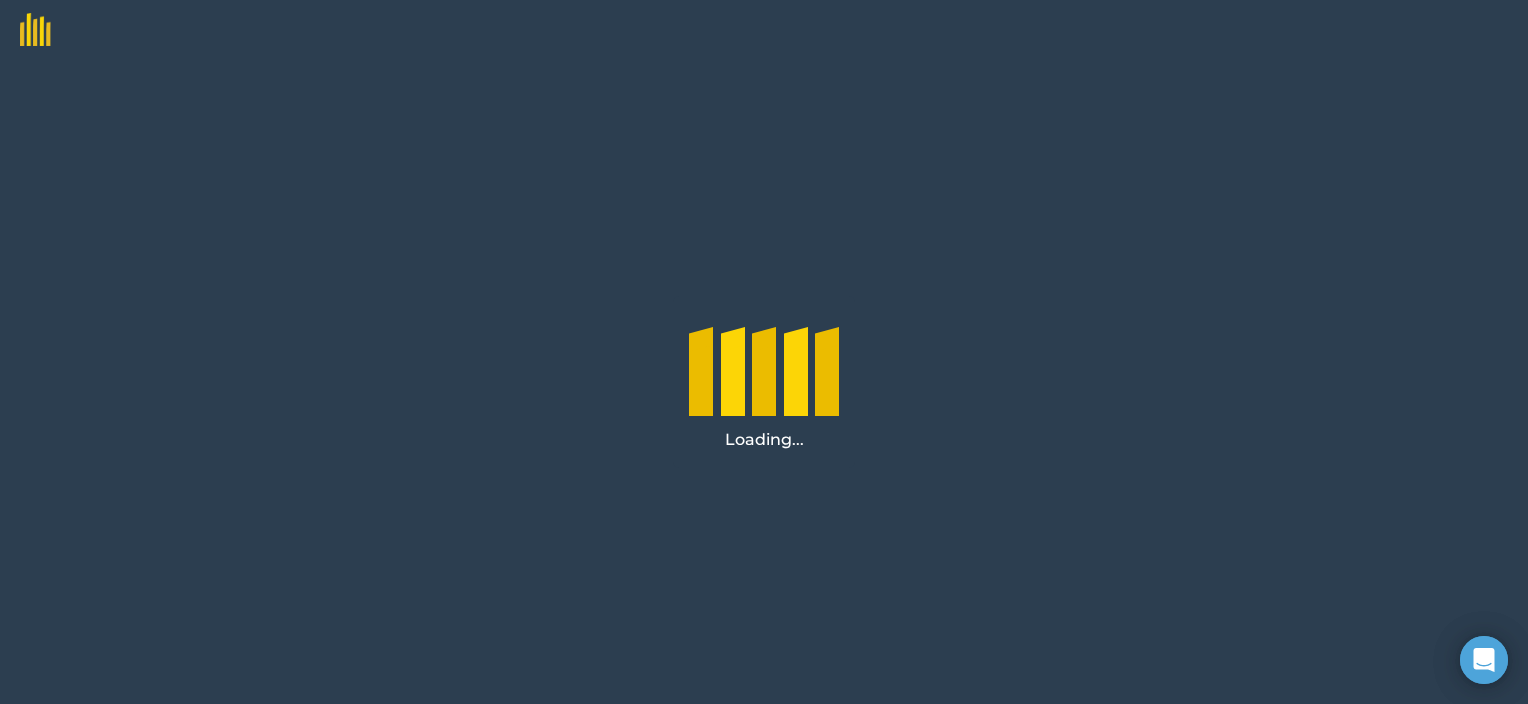 scroll, scrollTop: 0, scrollLeft: 0, axis: both 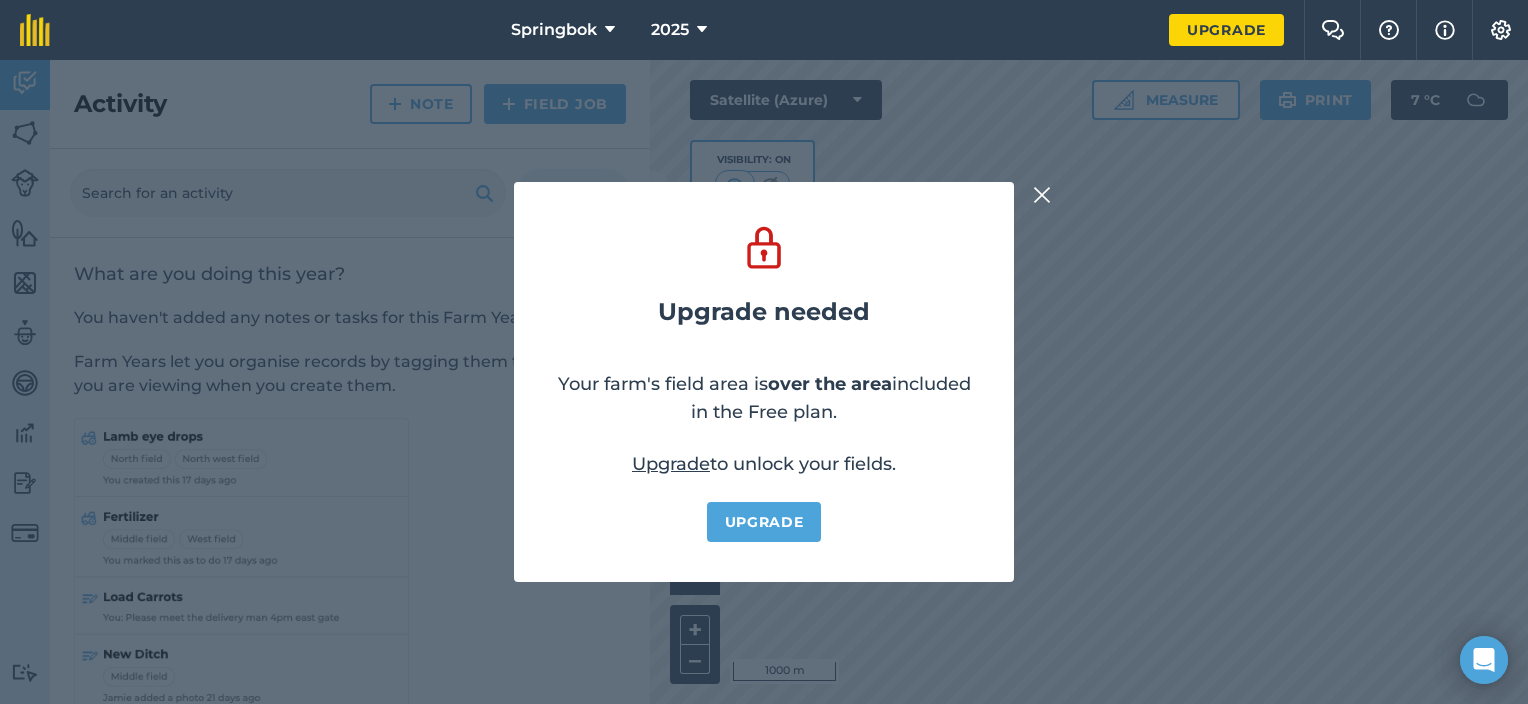 click at bounding box center [1042, 195] 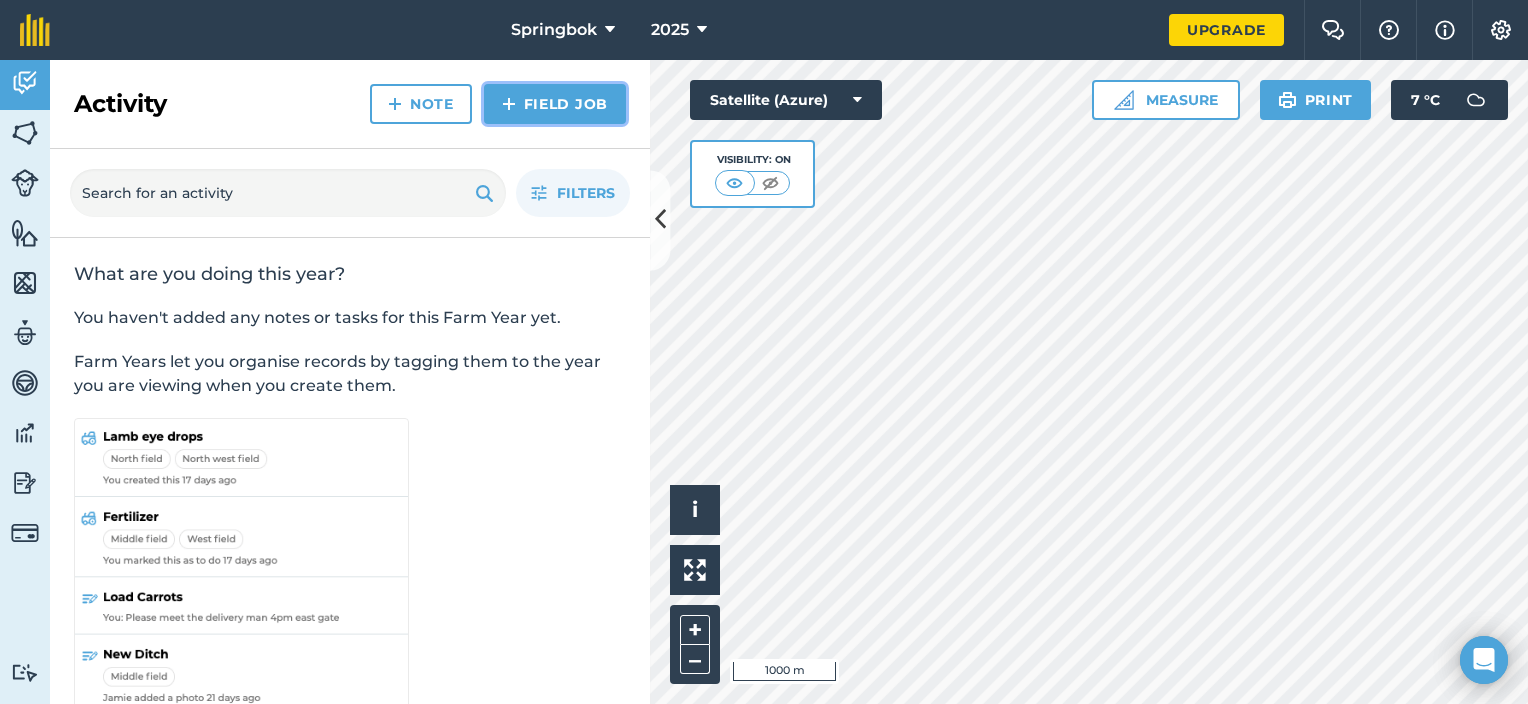click on "Field Job" at bounding box center (555, 104) 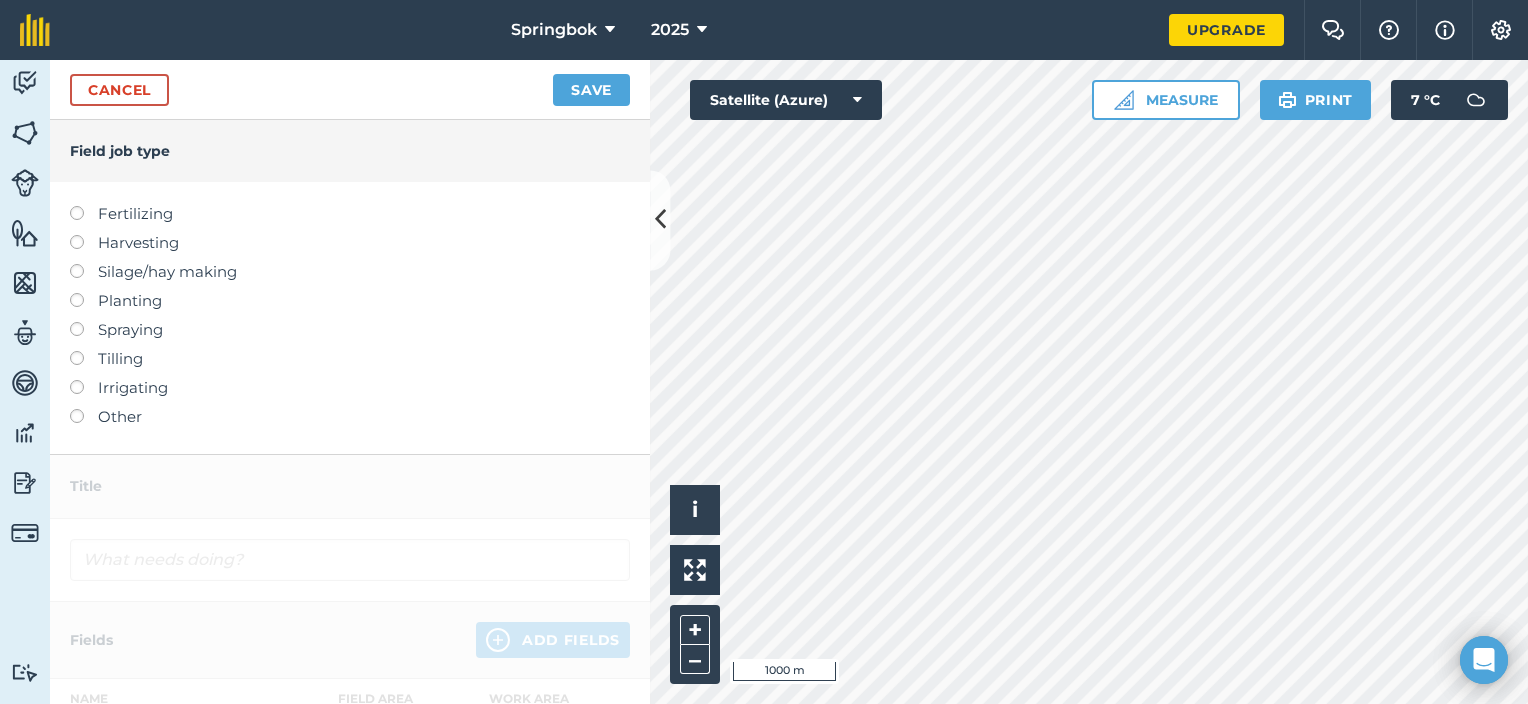 click on "Other" at bounding box center [350, 417] 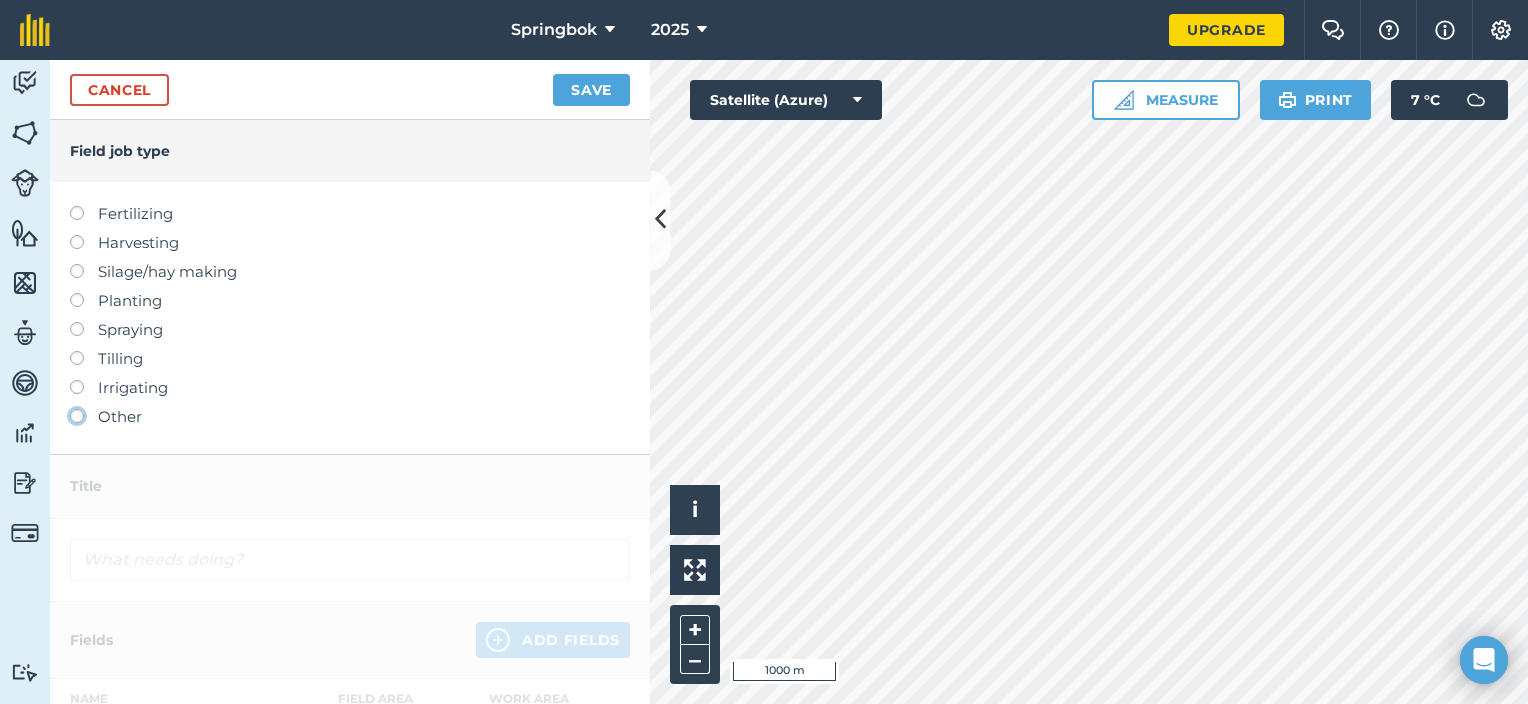 click on "Other" at bounding box center (-9943, 415) 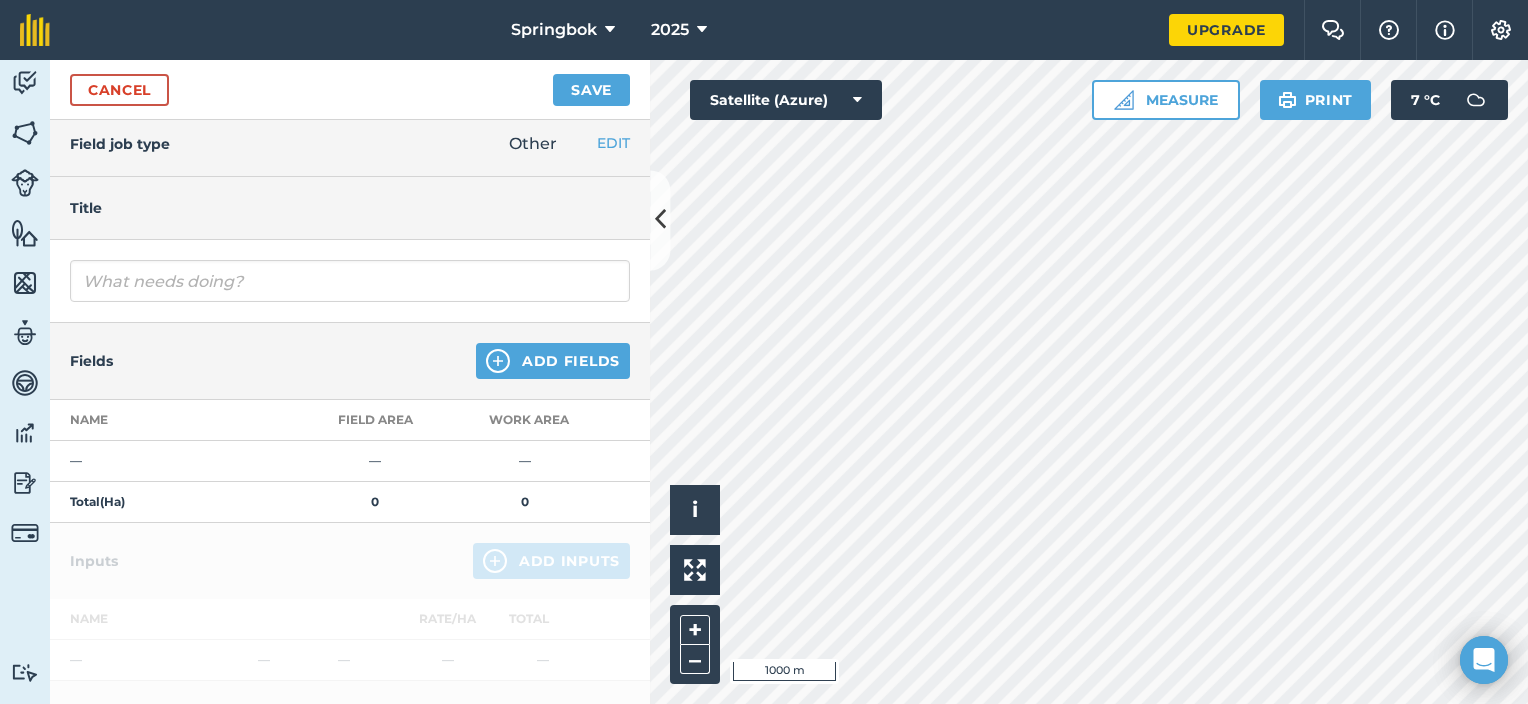 scroll, scrollTop: 0, scrollLeft: 0, axis: both 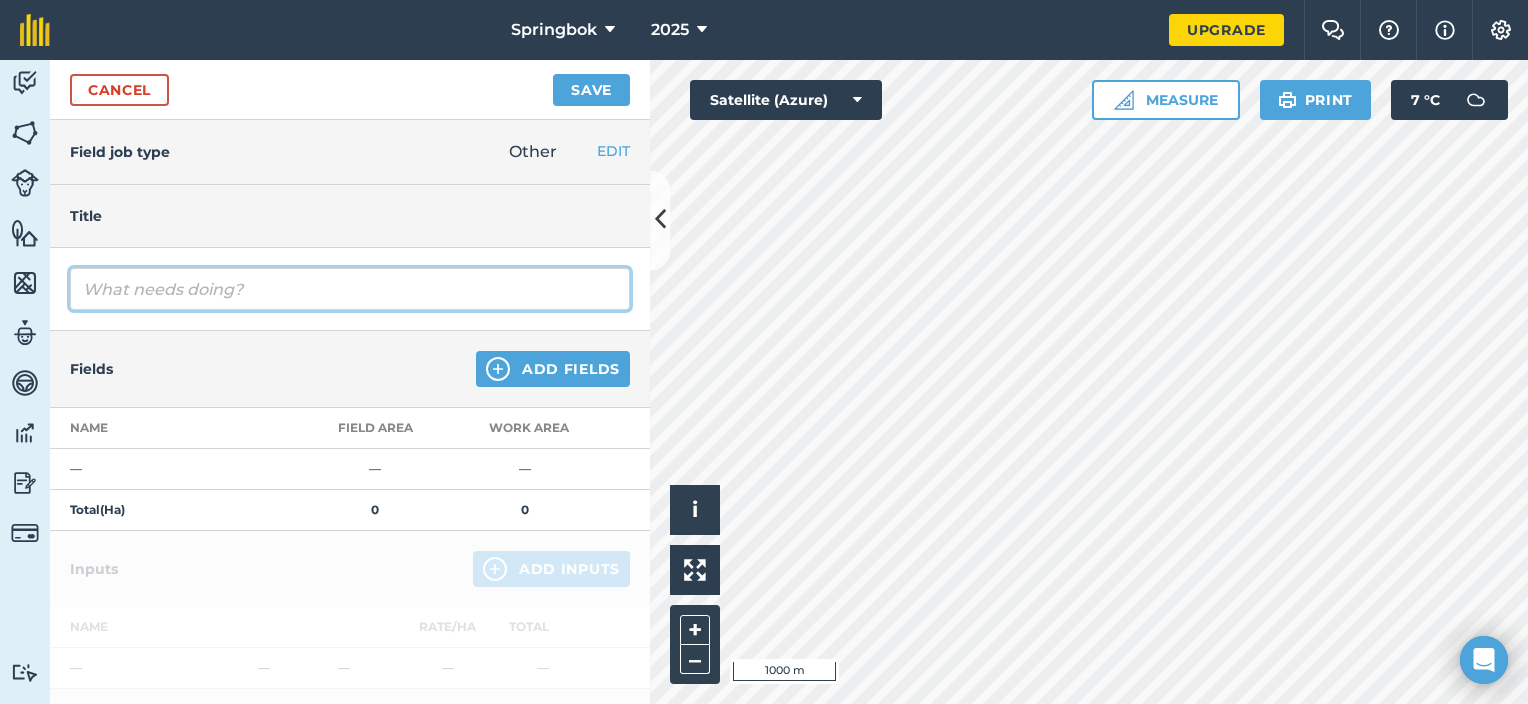 click at bounding box center (350, 289) 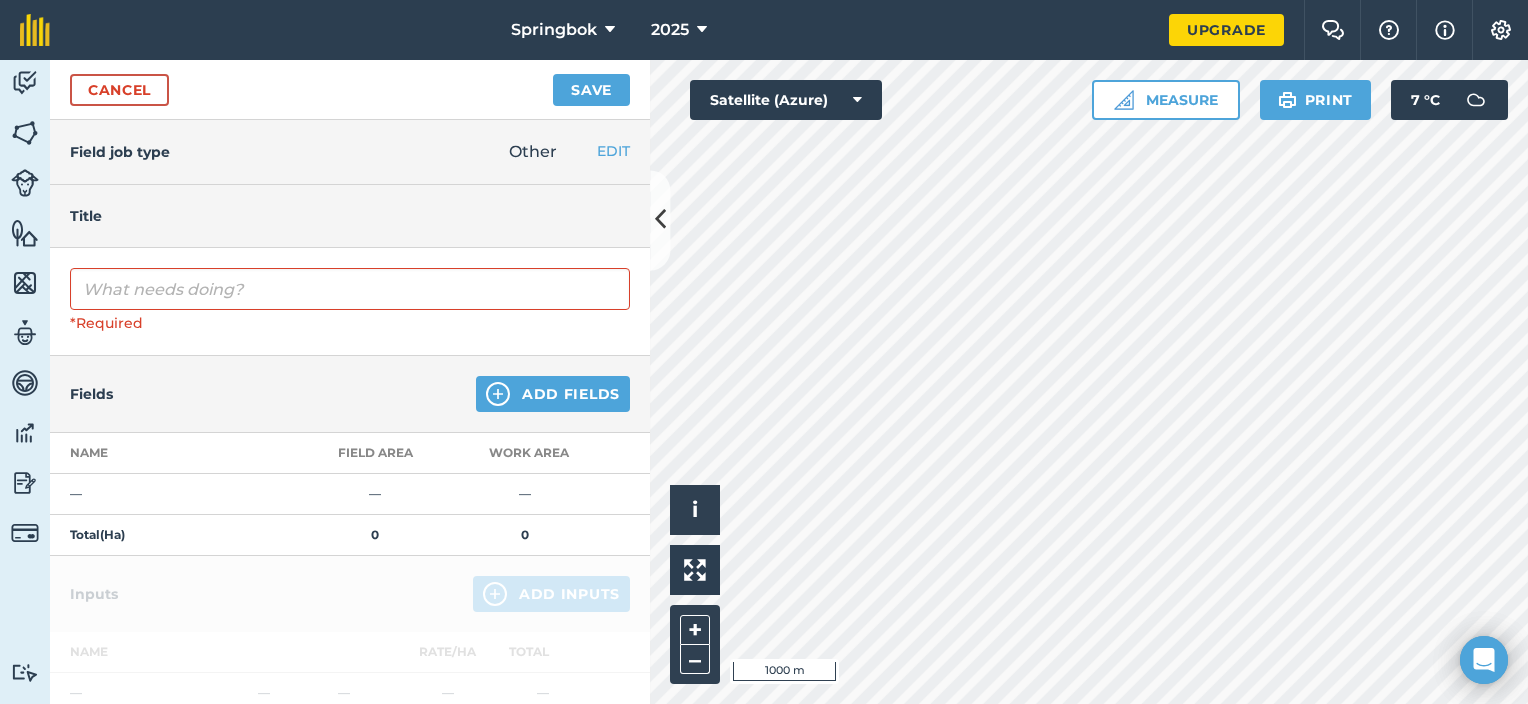 click on "—" at bounding box center [175, 493] 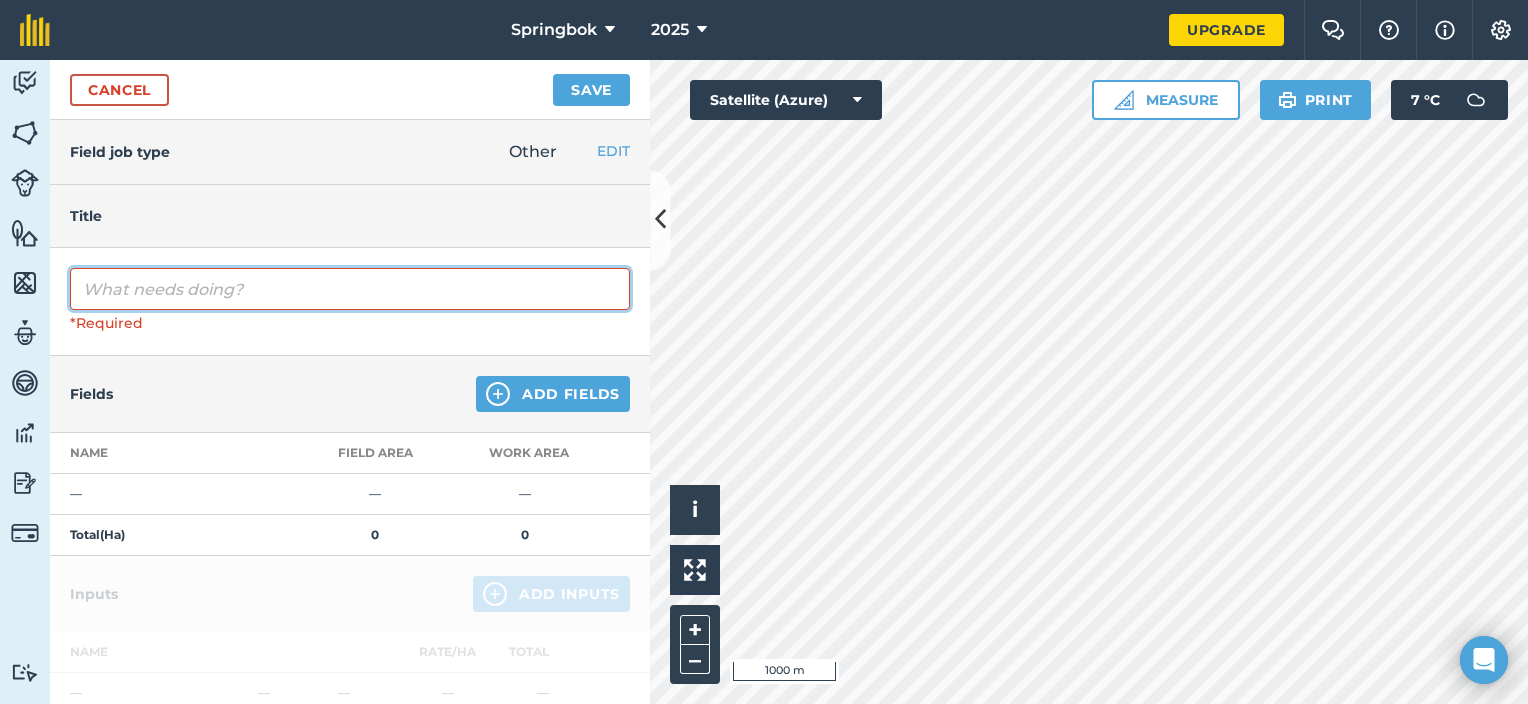 click at bounding box center [350, 289] 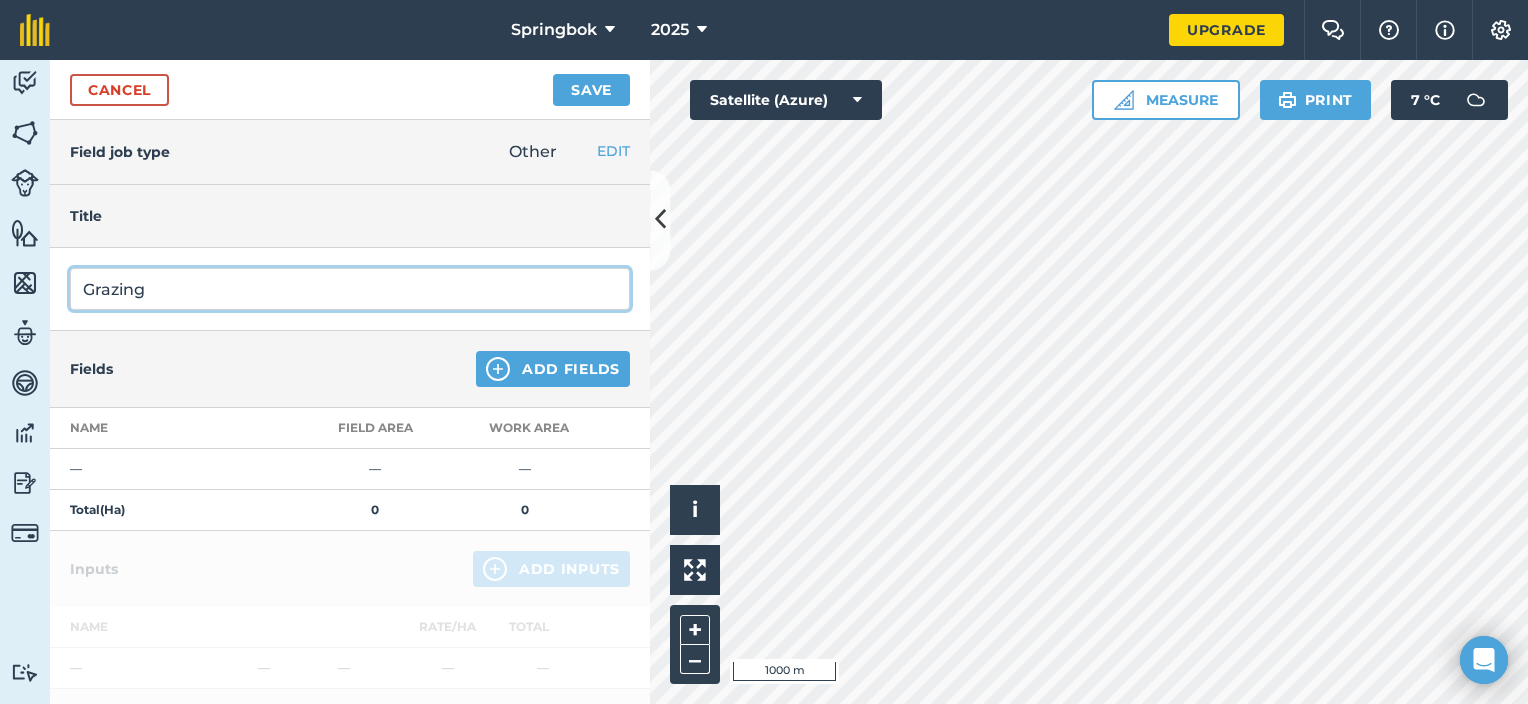 type on "Grazing" 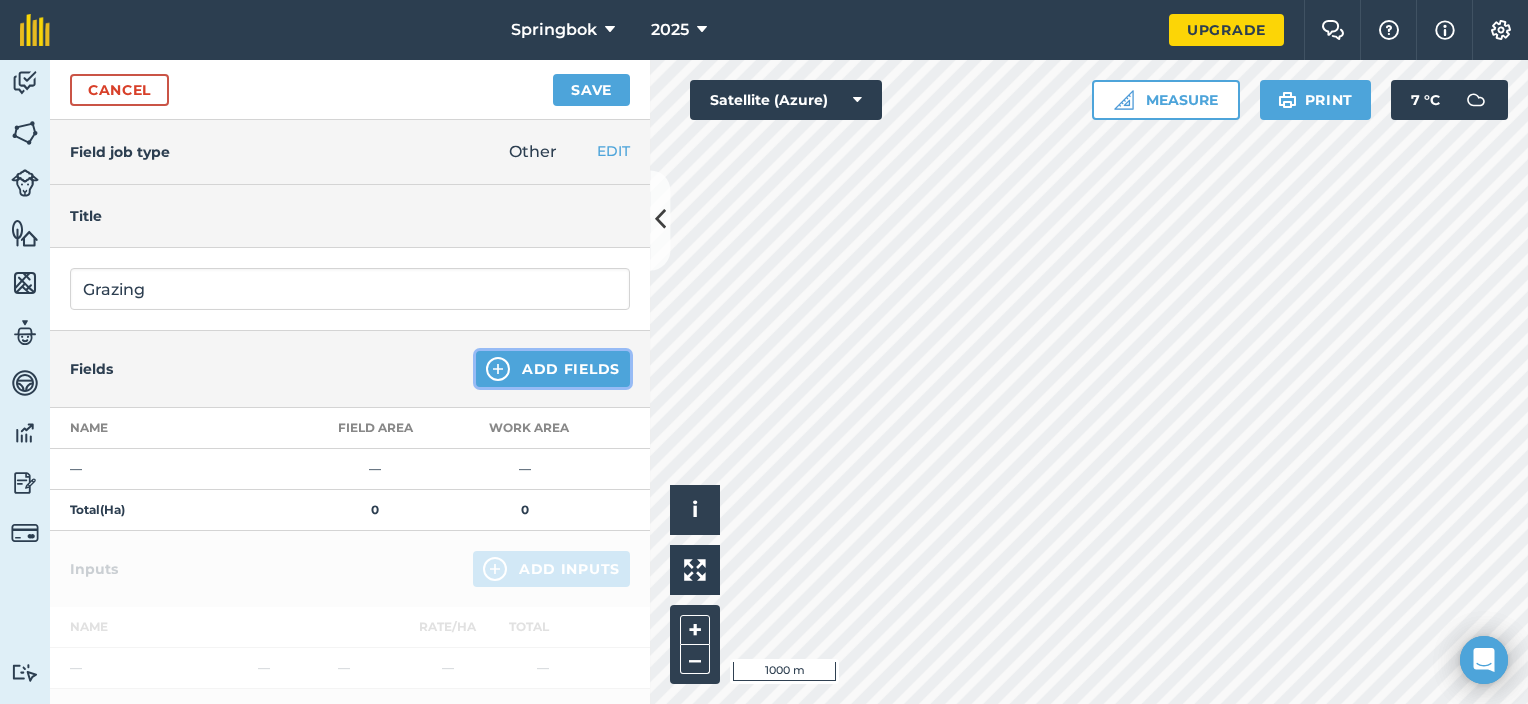 click on "Add Fields" at bounding box center (553, 369) 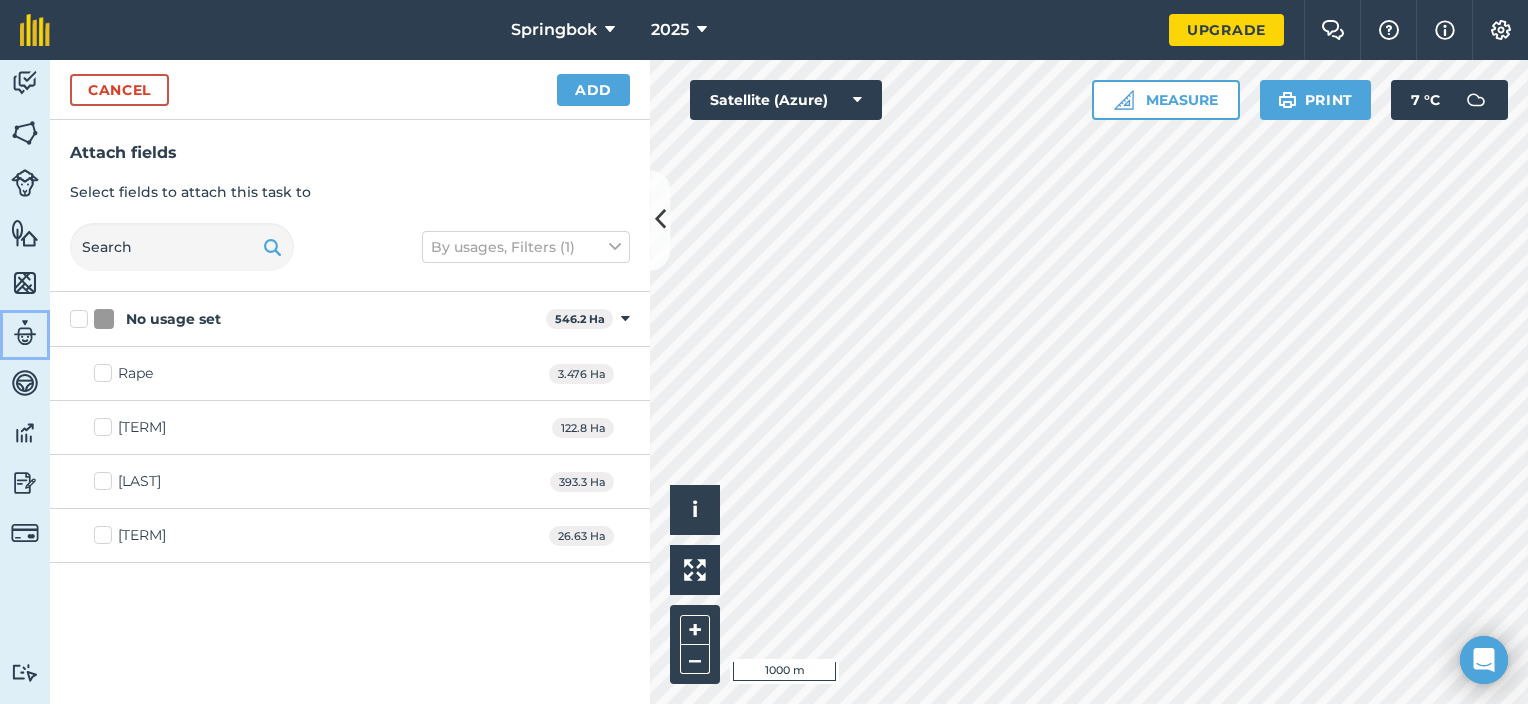 click at bounding box center [25, 333] 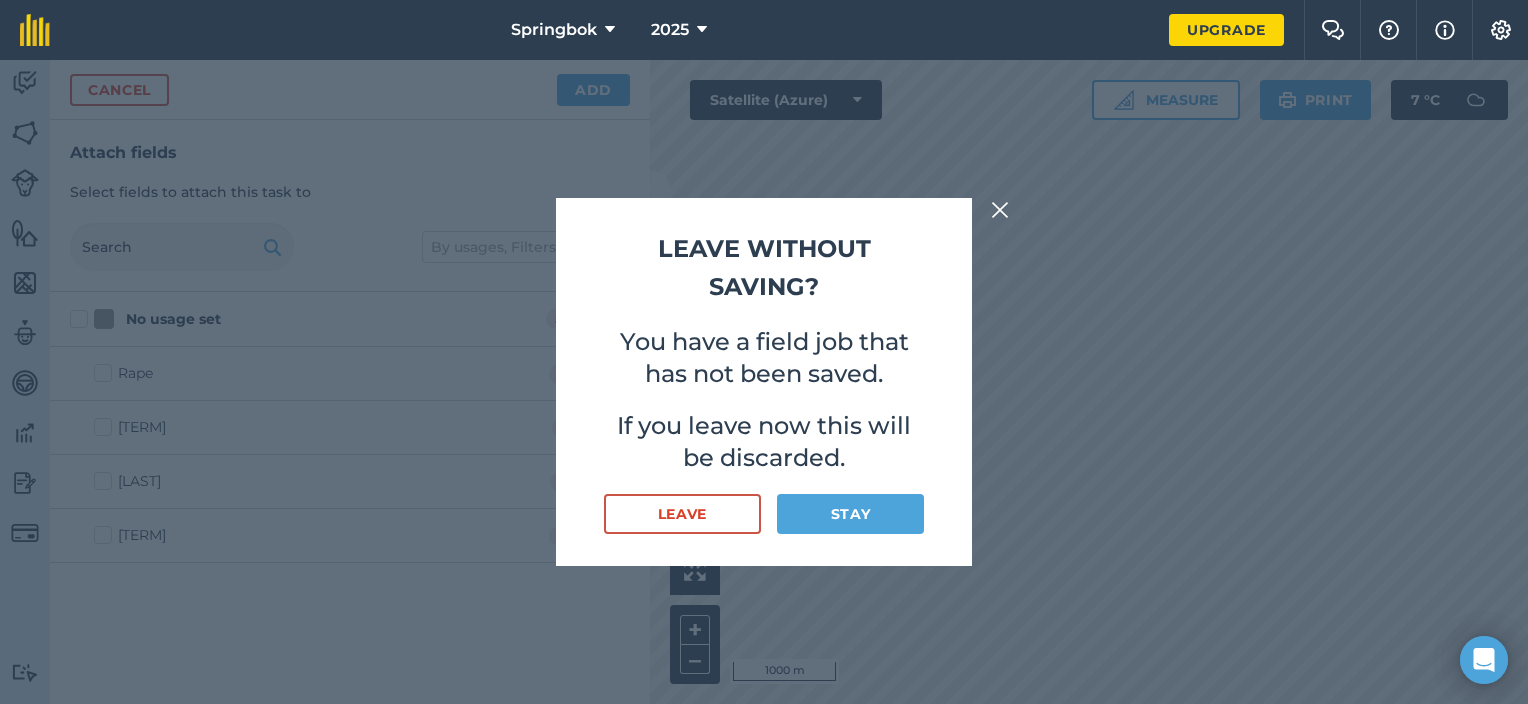 click at bounding box center [1000, 210] 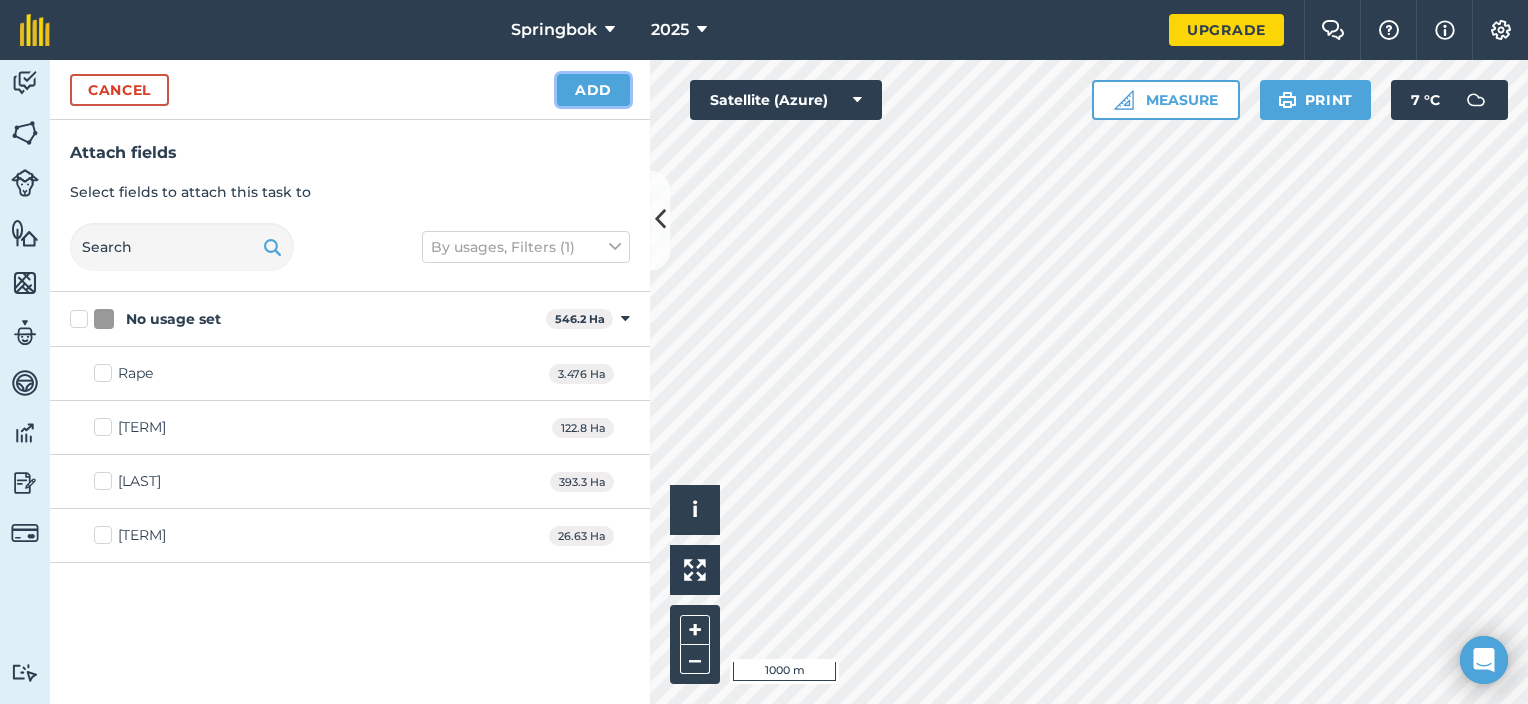 click on "Add" at bounding box center (593, 90) 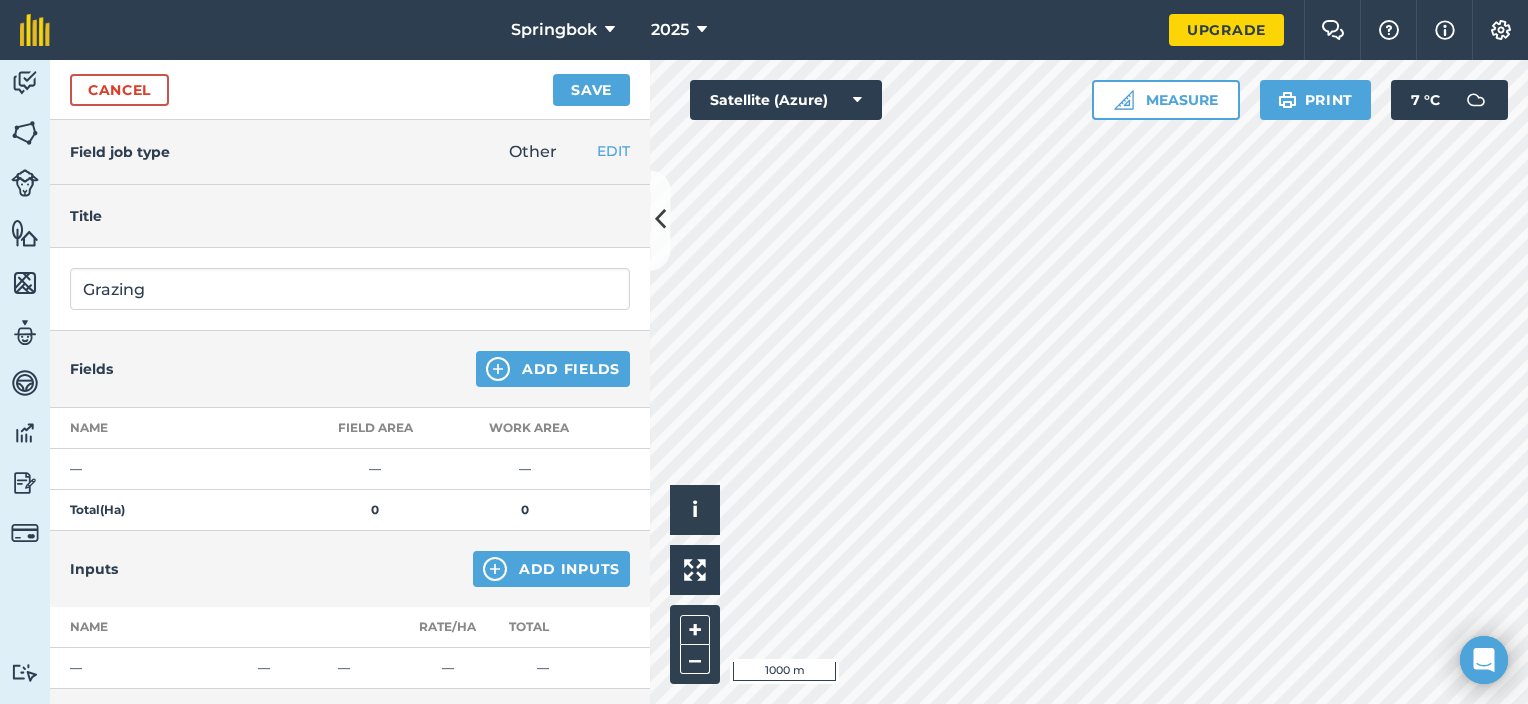 scroll, scrollTop: 100, scrollLeft: 0, axis: vertical 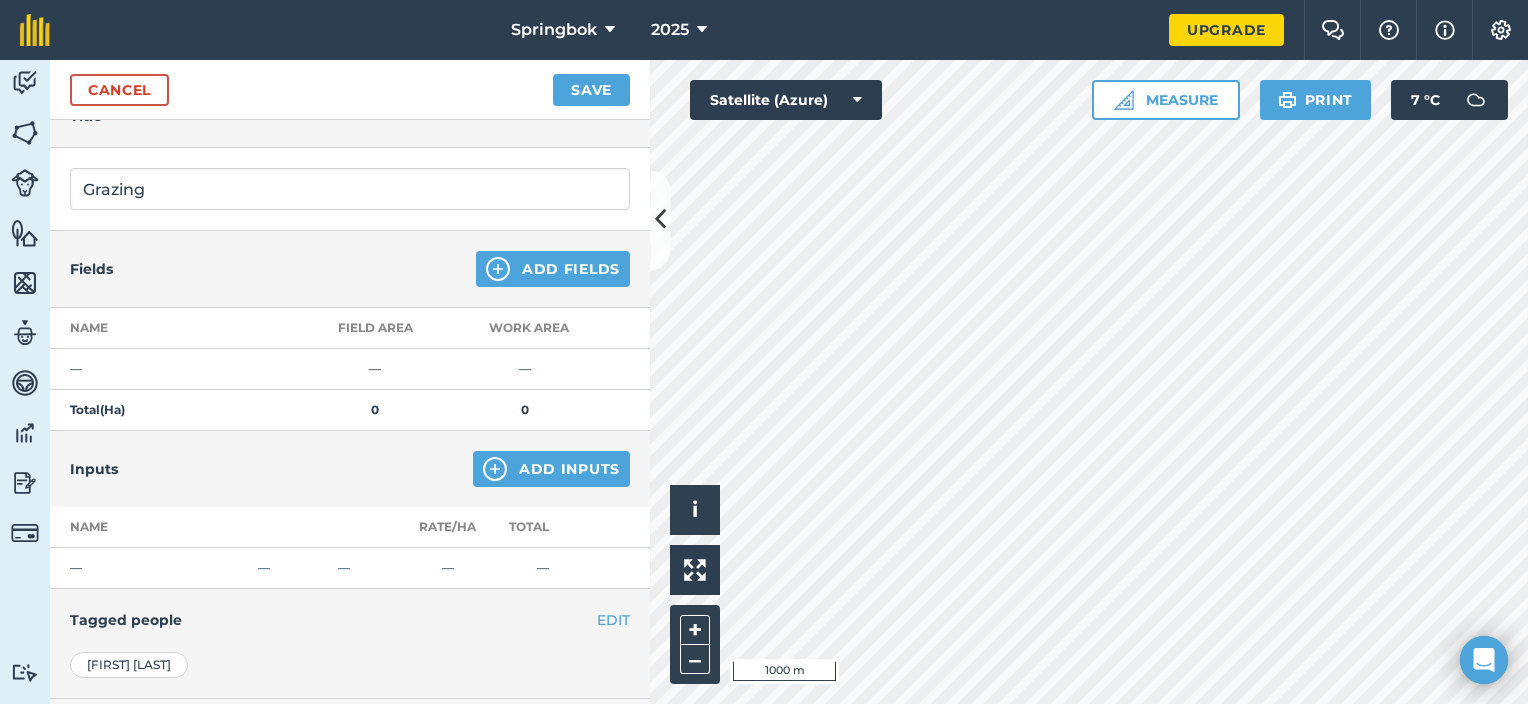 click on "Name" at bounding box center (175, 328) 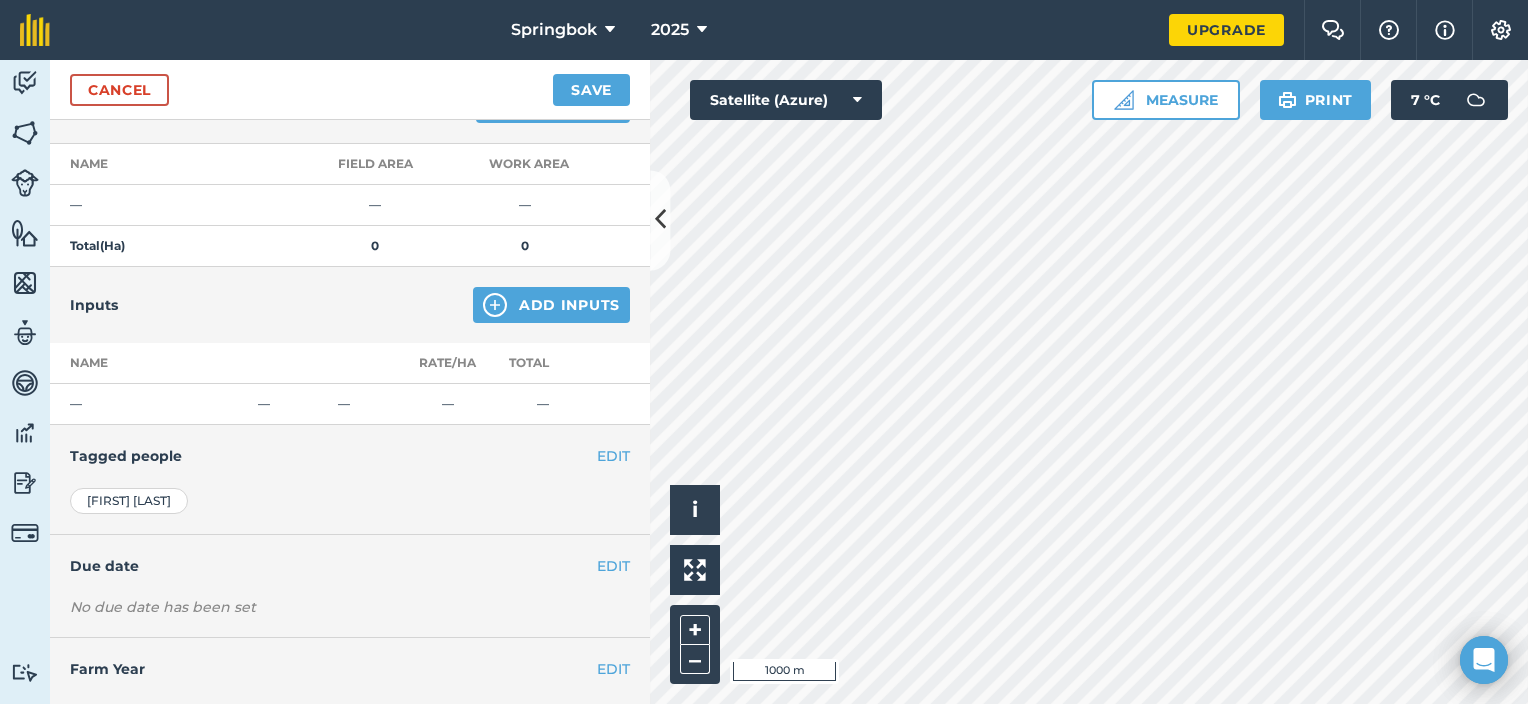 scroll, scrollTop: 300, scrollLeft: 0, axis: vertical 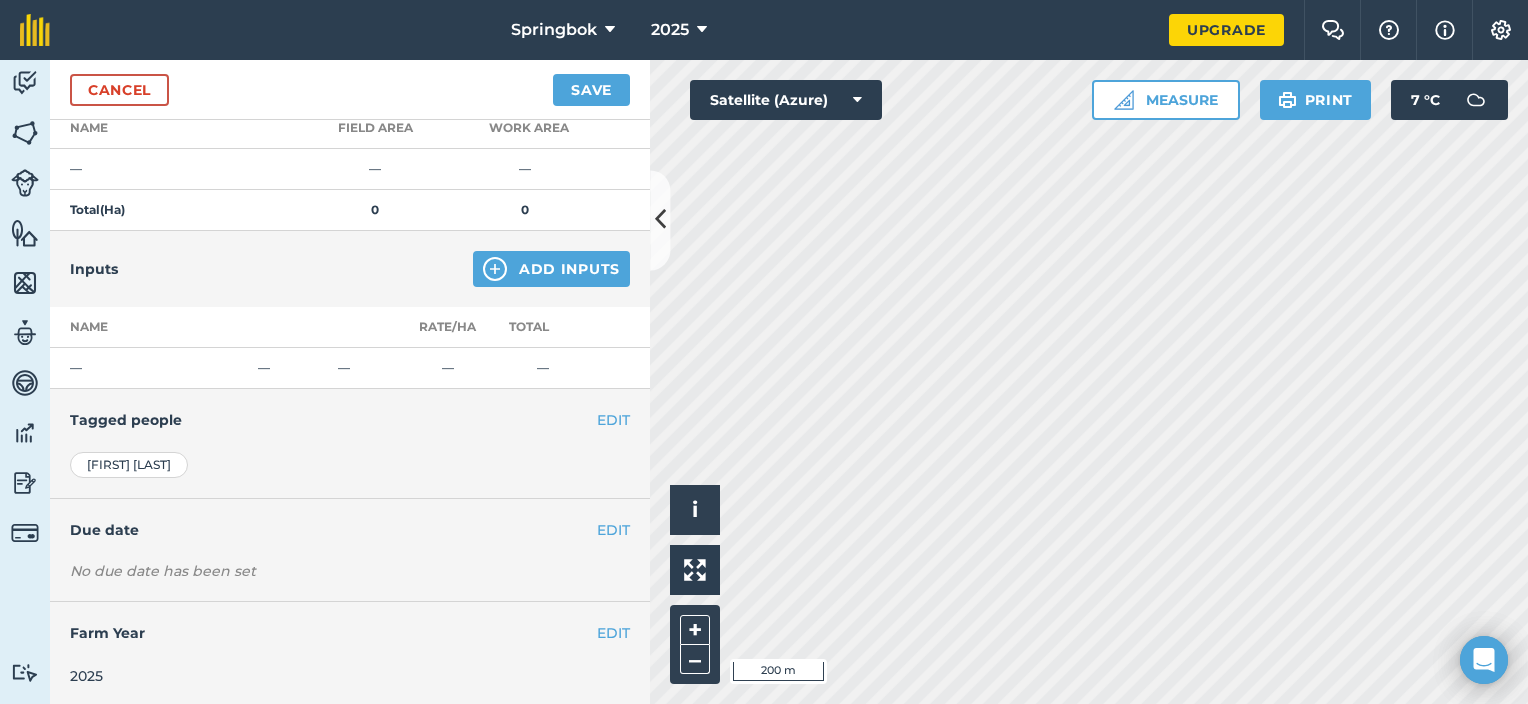 click on "Hello i © 2025 TomTom, Microsoft 200 m + – Satellite (Azure) Measure Print 7   ° C" at bounding box center [1089, 382] 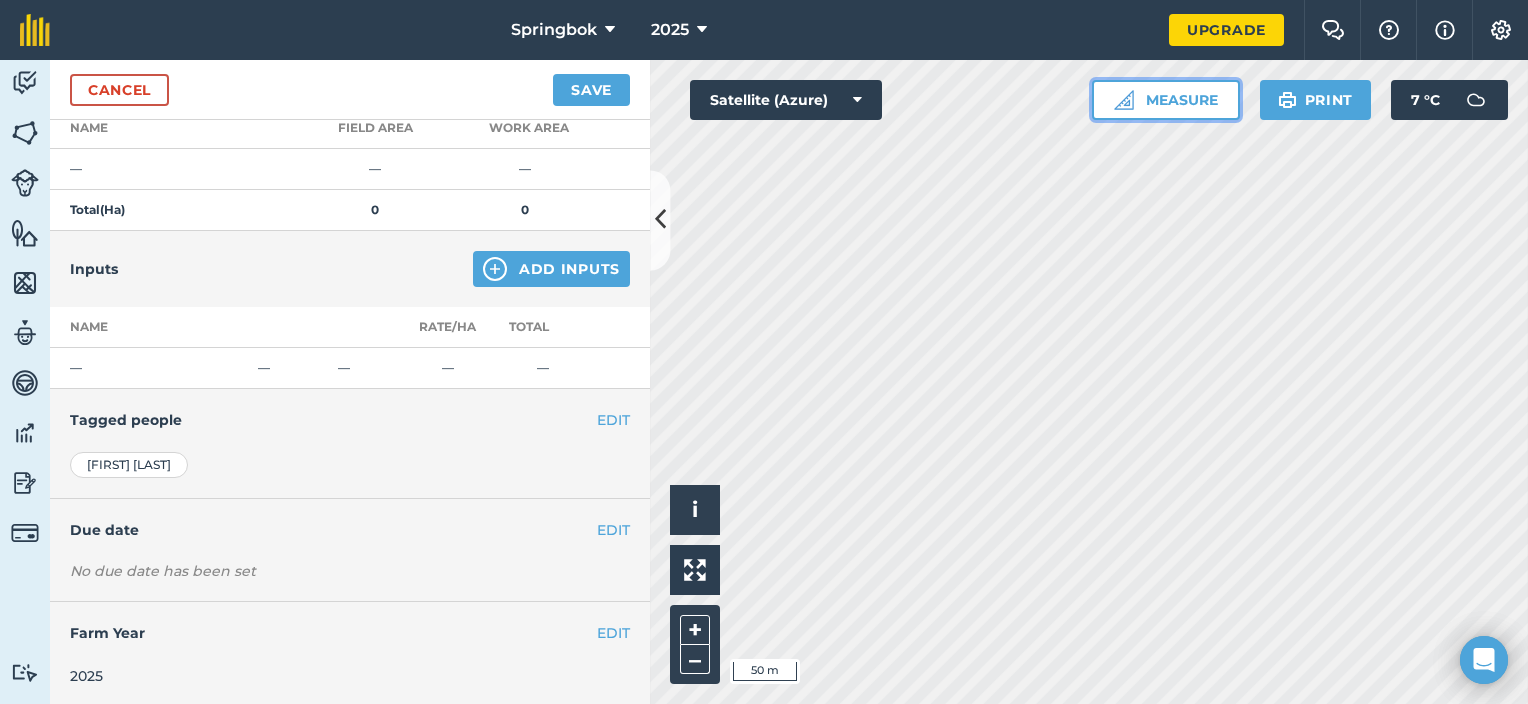 click on "Measure" at bounding box center [1166, 100] 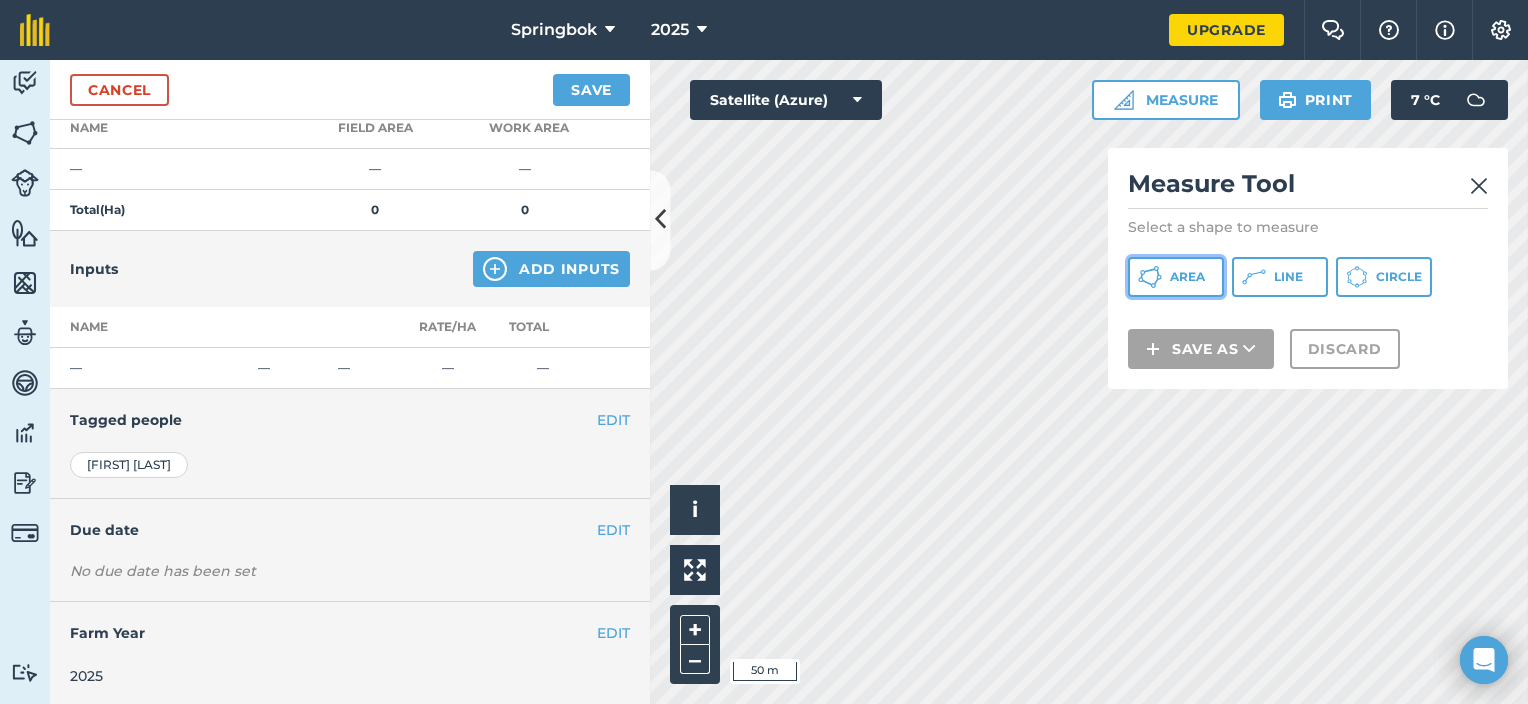 click on "Area" at bounding box center (1187, 277) 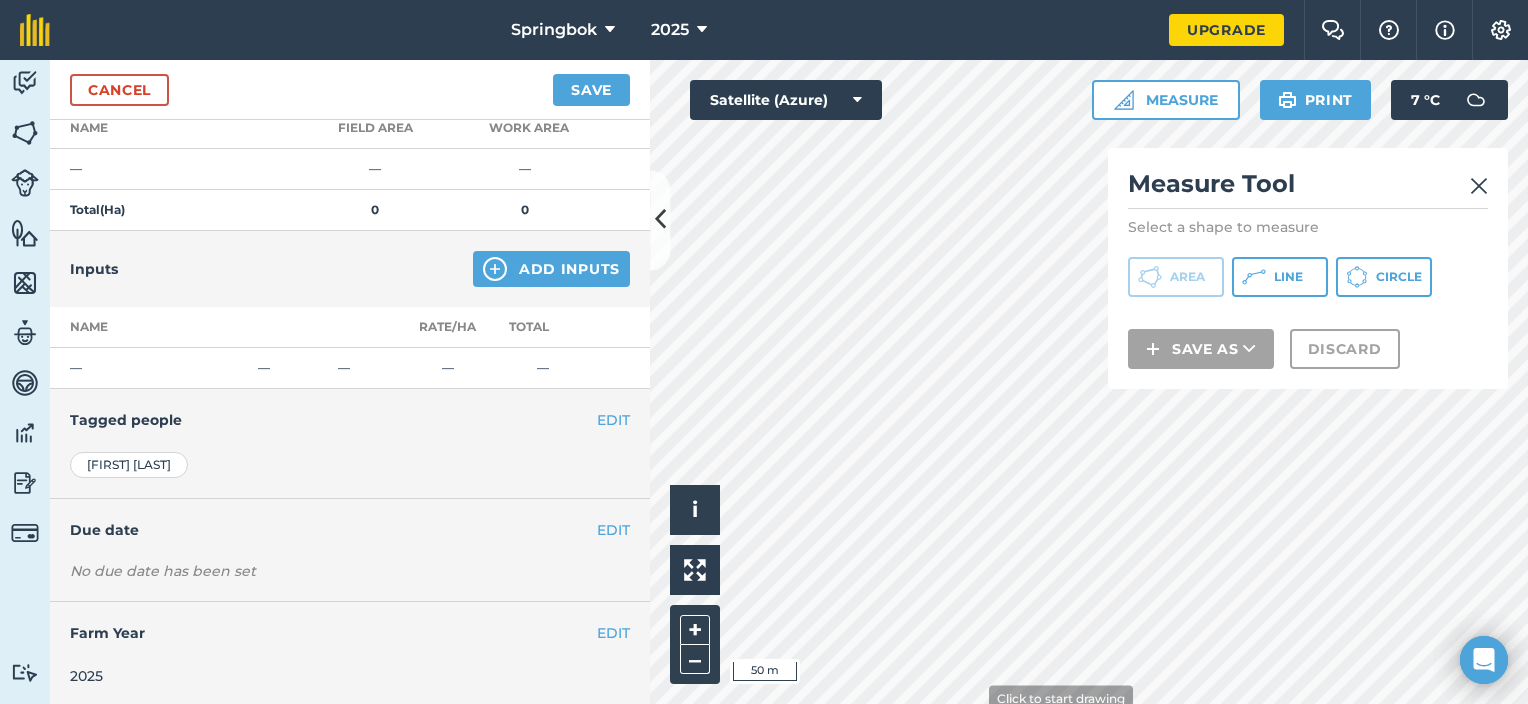 click on "Springbok 2025 Upgrade Farm Chat Help Info Settings Map printing is not available on our free plan Please upgrade to our Essentials, Plus or Pro plan to access this feature. Activity Fields Livestock Features Maps Team Vehicles Data Reporting Billing Tutorials Tutorials Cancel Save Field job type Other EDIT Fertilizing Harvesting Silage/hay making Planting Spraying Tilling Irrigating Other Title Grazing Fields   Add Fields Name Field Area Work area — — — Total  ( Ha ) 0 0 Inputs   Add Inputs Name Rate/ Ha Total — — — — — EDIT Tagged people Sané   Lombaard Sané Lombaard EDIT Due date No due date has been set   Set date   Set time EDIT Farm Year 2025 2017 2018 2019 2020 2021 2022 2023 2024 2025 2026 2027 Click to start drawing i © 2025 TomTom, Microsoft 50 m + – Satellite (Azure) Measure Measure Tool Select a shape to measure Area Line Circle   Save as   Discard Print 7   ° C" at bounding box center [764, 352] 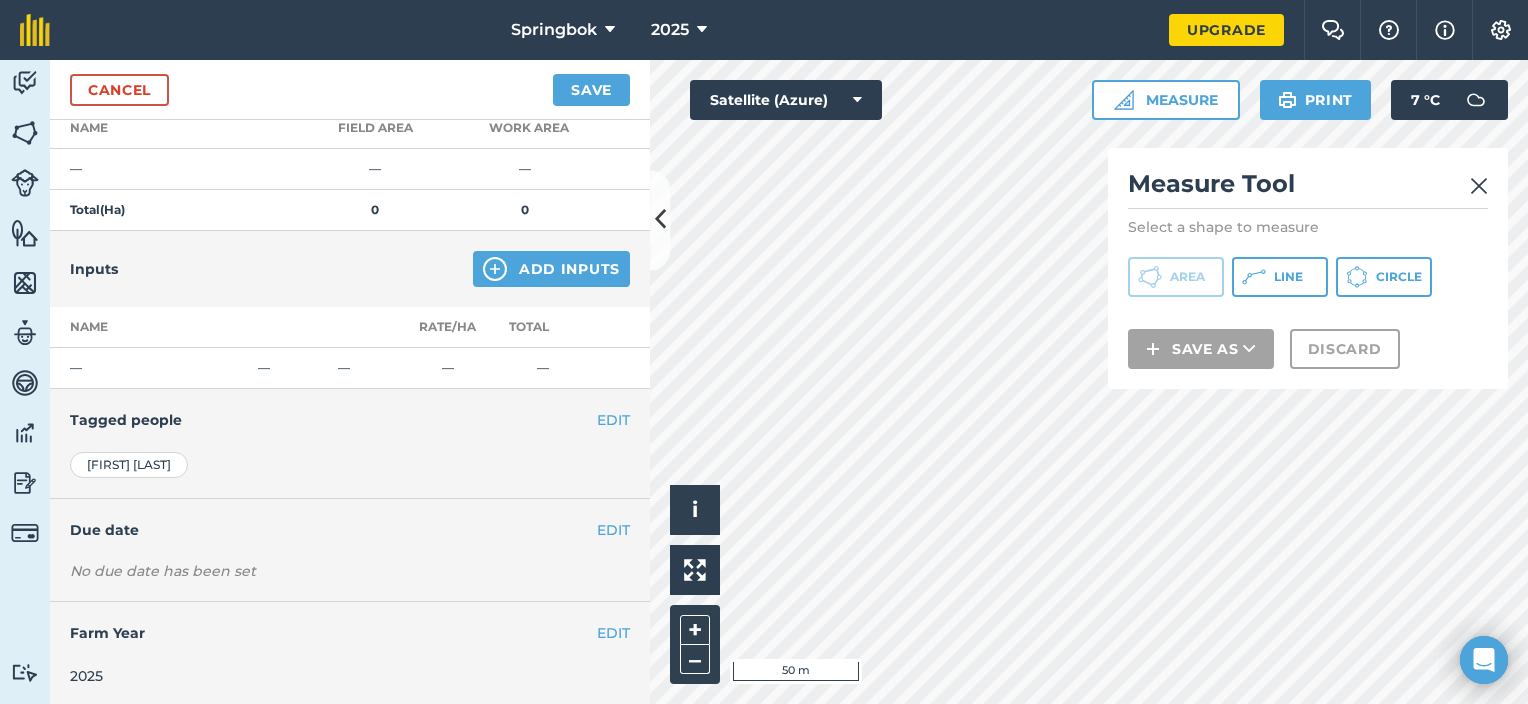 click on "Springbok 2025 Upgrade Farm Chat Help Info Settings Map printing is not available on our free plan Please upgrade to our Essentials, Plus or Pro plan to access this feature. Activity Fields Livestock Features Maps Team Vehicles Data Reporting Billing Tutorials Tutorials Cancel Save Field job type Other EDIT Fertilizing Harvesting Silage/hay making Planting Spraying Tilling Irrigating Other Title Grazing Fields   Add Fields Name Field Area Work area — — — Total  ( Ha ) 0 0 Inputs   Add Inputs Name Rate/ Ha Total — — — — — EDIT Tagged people Sané   Lombaard Sané Lombaard EDIT Due date No due date has been set   Set date   Set time EDIT Farm Year 2025 2017 2018 2019 2020 2021 2022 2023 2024 2025 2026 2027 Click to start drawing i © 2025 TomTom, Microsoft 50 m + – Satellite (Azure) Measure Measure Tool Select a shape to measure Area Line Circle   Save as   Discard Print 7   ° C" at bounding box center (764, 352) 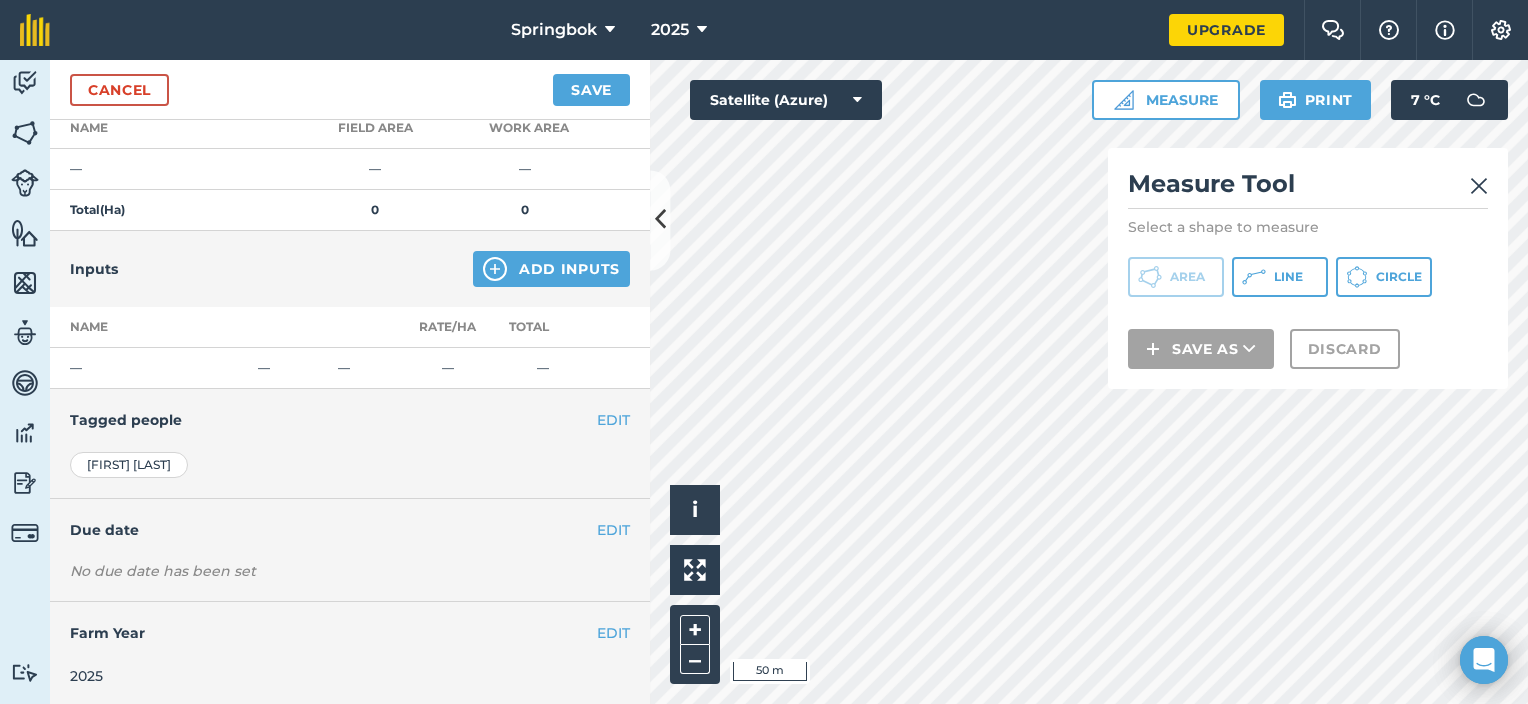 click on "Springbok 2025 Upgrade Farm Chat Help Info Settings Map printing is not available on our free plan Please upgrade to our Essentials, Plus or Pro plan to access this feature. Activity Fields Livestock Features Maps Team Vehicles Data Reporting Billing Tutorials Tutorials Cancel Save Field job type Other EDIT Fertilizing Harvesting Silage/hay making Planting Spraying Tilling Irrigating Other Title Grazing Fields   Add Fields Name Field Area Work area — — — Total  ( Ha ) 0 0 Inputs   Add Inputs Name Rate/ Ha Total — — — — — EDIT Tagged people Sané   Lombaard Sané Lombaard EDIT Due date No due date has been set   Set date   Set time EDIT Farm Year 2025 2017 2018 2019 2020 2021 2022 2023 2024 2025 2026 2027 Click to start drawing i © 2025 TomTom, Microsoft 50 m + – Satellite (Azure) Measure Measure Tool Select a shape to measure Area Line Circle   Save as   Discard Print 7   ° C" at bounding box center (764, 352) 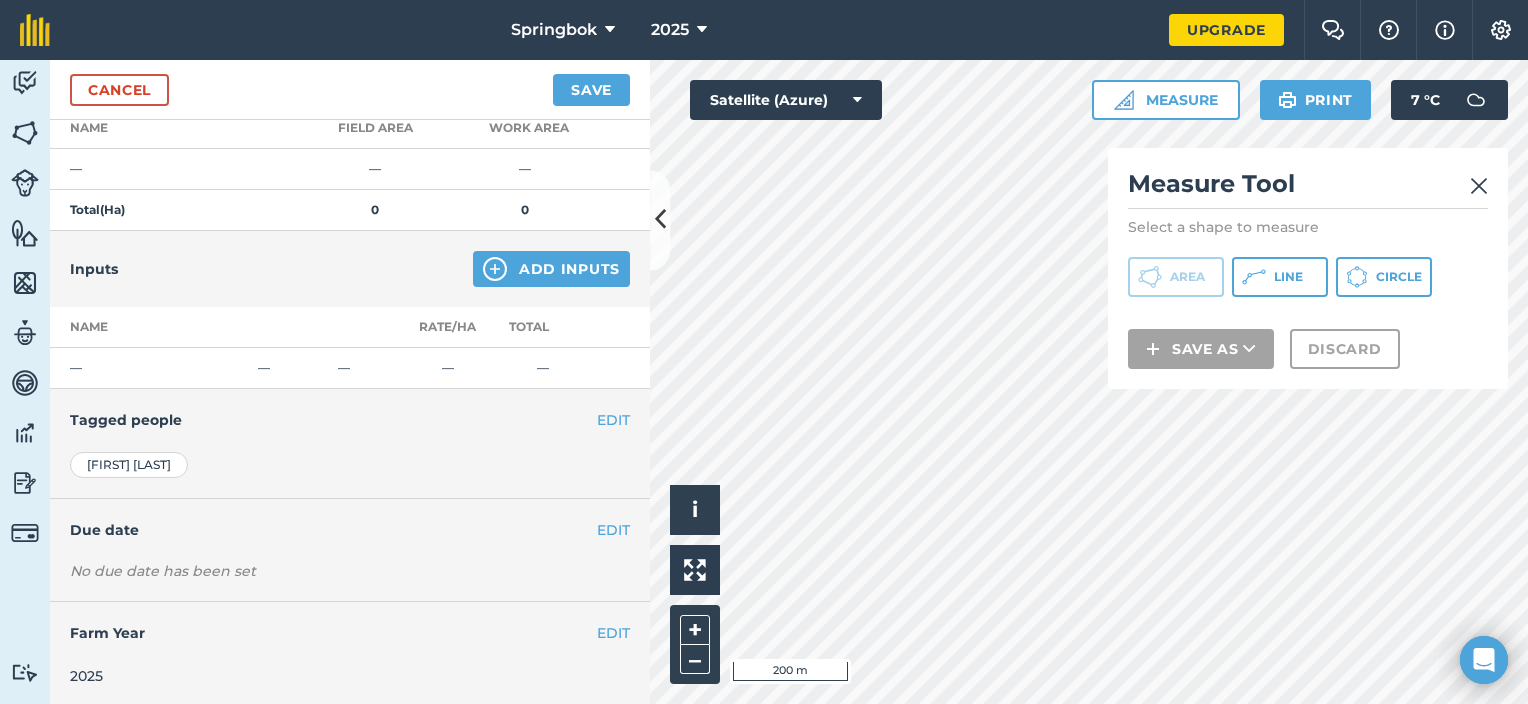 click at bounding box center [1479, 186] 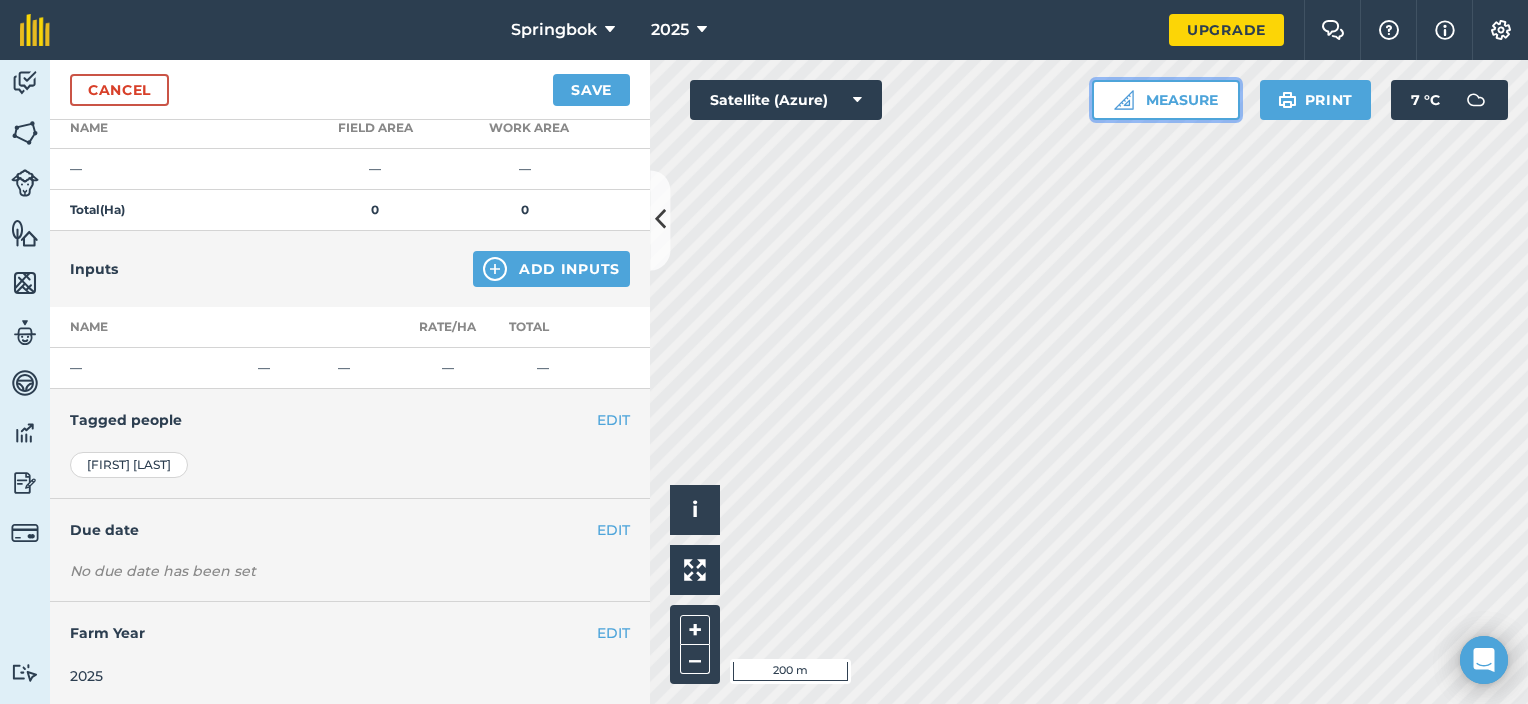 click at bounding box center [1124, 100] 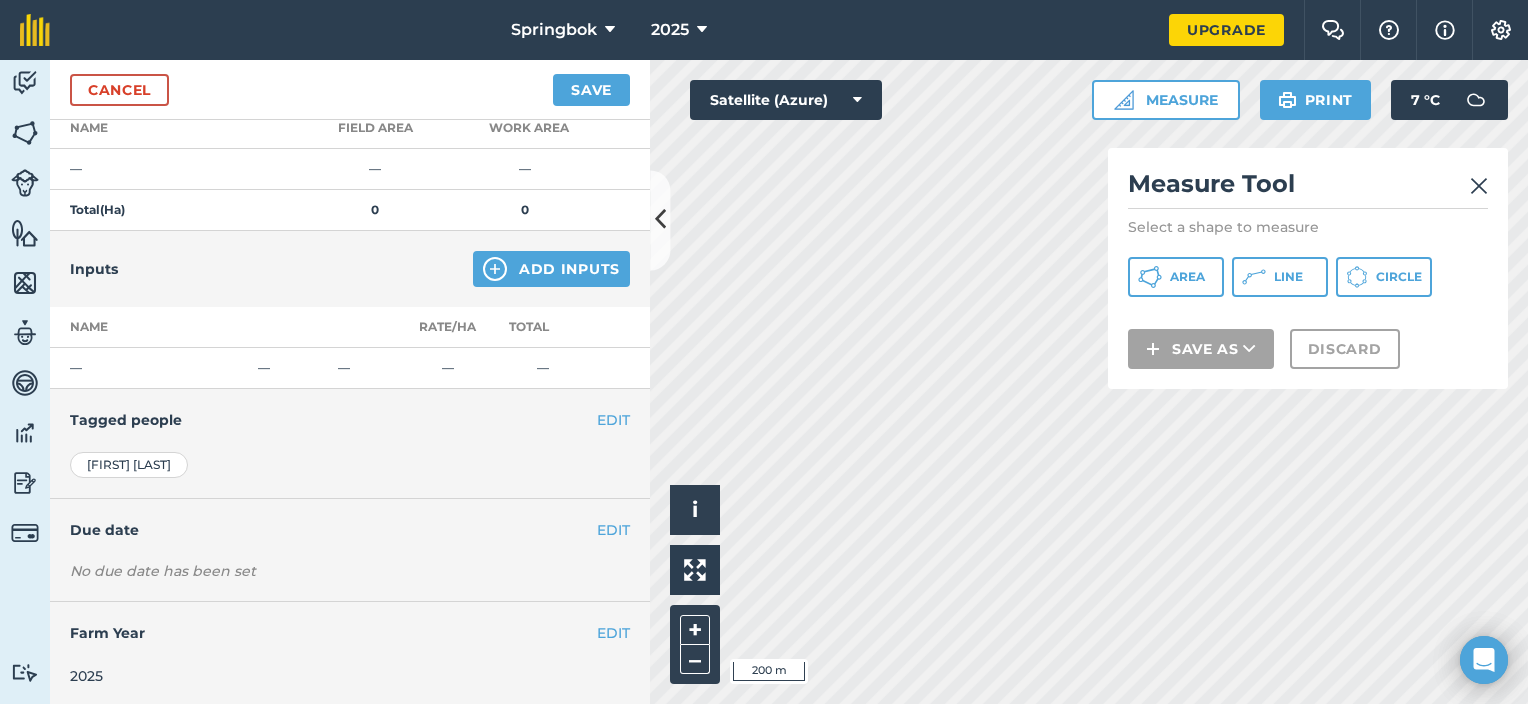 drag, startPoint x: 1314, startPoint y: 160, endPoint x: 1333, endPoint y: 187, distance: 33.01515 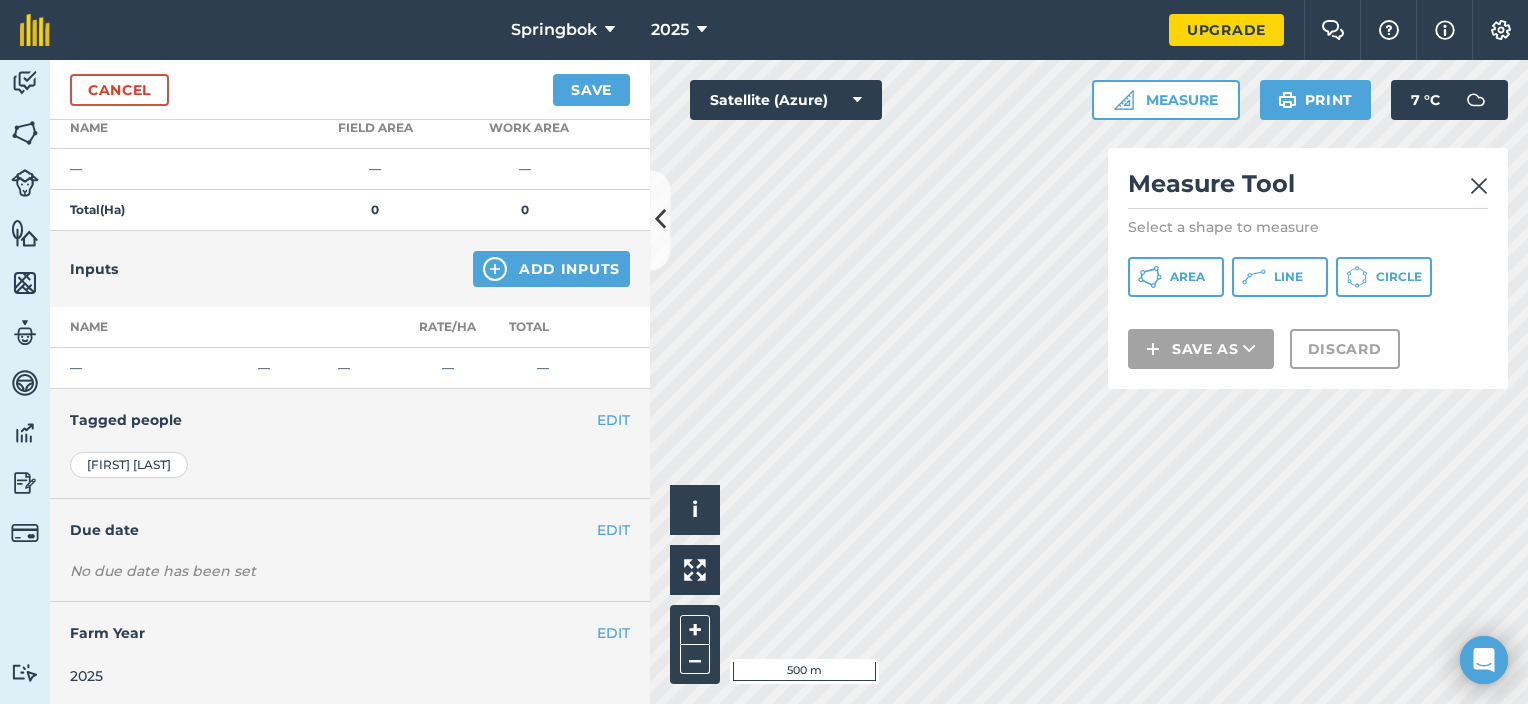 click on "Springbok 2025 Upgrade Farm Chat Help Info Settings Map printing is not available on our free plan Please upgrade to our Essentials, Plus or Pro plan to access this feature. Activity Fields Livestock Features Maps Team Vehicles Data Reporting Billing Tutorials Tutorials Cancel Save Field job type Other EDIT Fertilizing Harvesting Silage/hay making Planting Spraying Tilling Irrigating Other Title Grazing Fields   Add Fields Name Field Area Work area — — — Total  ( Ha ) 0 0 Inputs   Add Inputs Name Rate/ Ha Total — — — — — EDIT Tagged people Sané   Lombaard Sané Lombaard EDIT Due date No due date has been set   Set date   Set time EDIT Farm Year 2025 2017 2018 2019 2020 2021 2022 2023 2024 2025 2026 2027 Click to start drawing i © 2025 TomTom, Microsoft 500 m + – Satellite (Azure) Measure Measure Tool Select a shape to measure Area Line Circle   Save as   Discard Print 7   ° C" at bounding box center (764, 352) 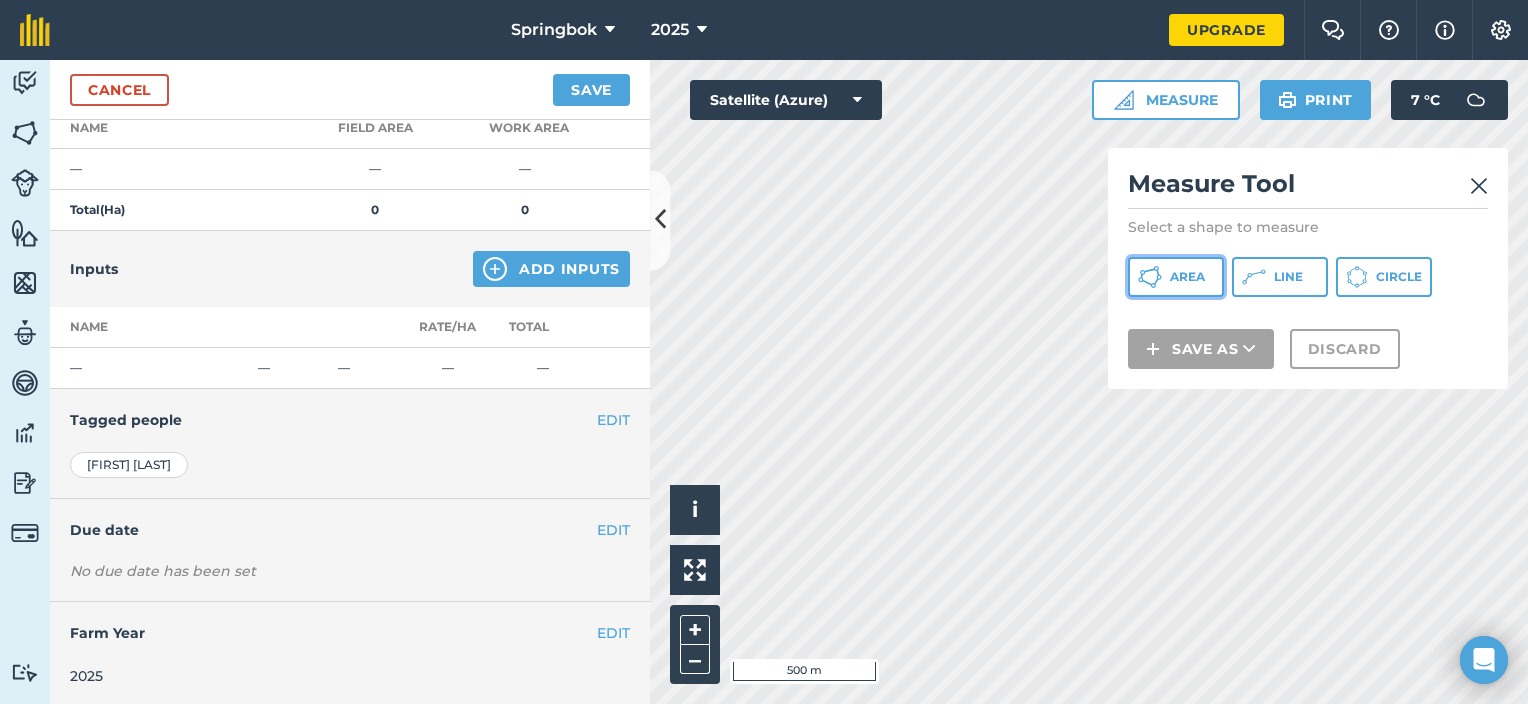 click 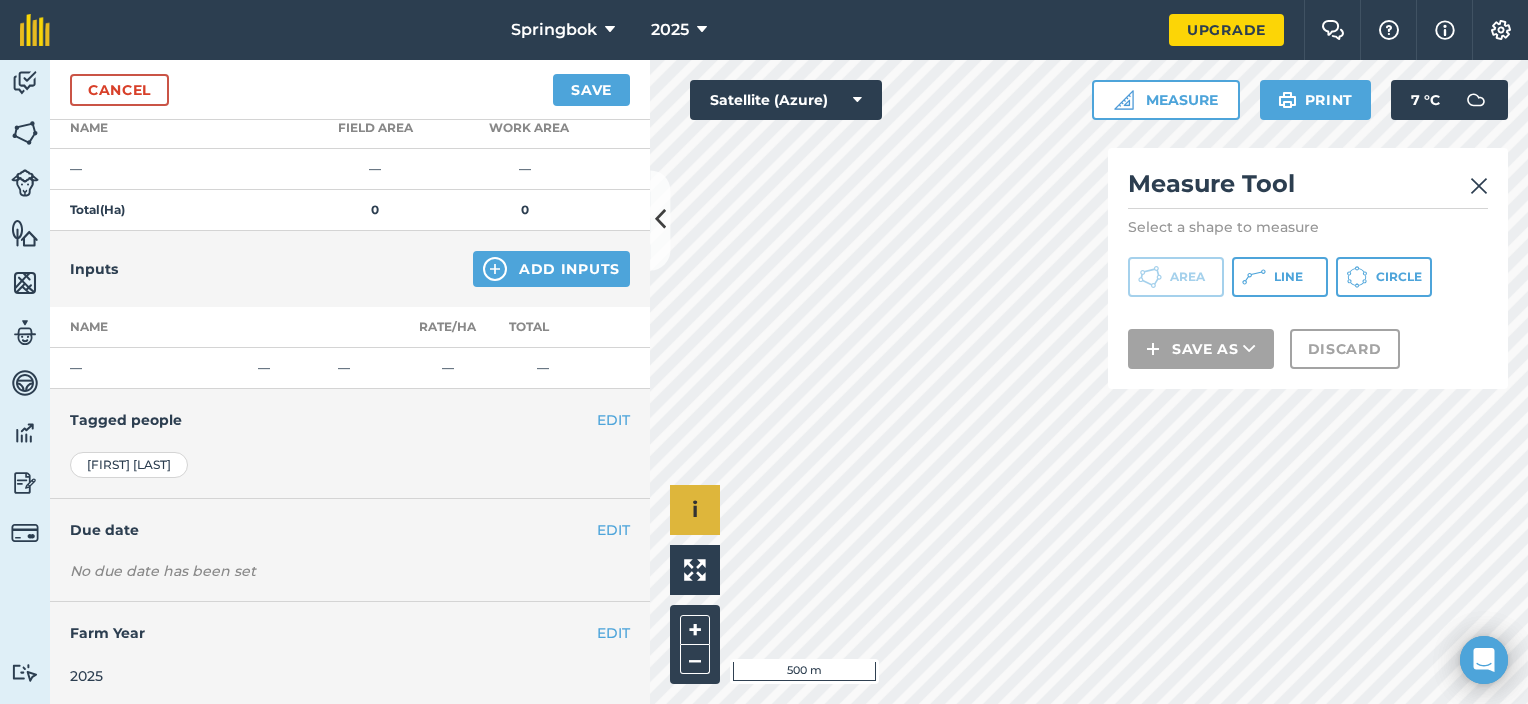 click on "Click to start drawing i © 2025 TomTom, Microsoft 500 m + –" at bounding box center [1089, 382] 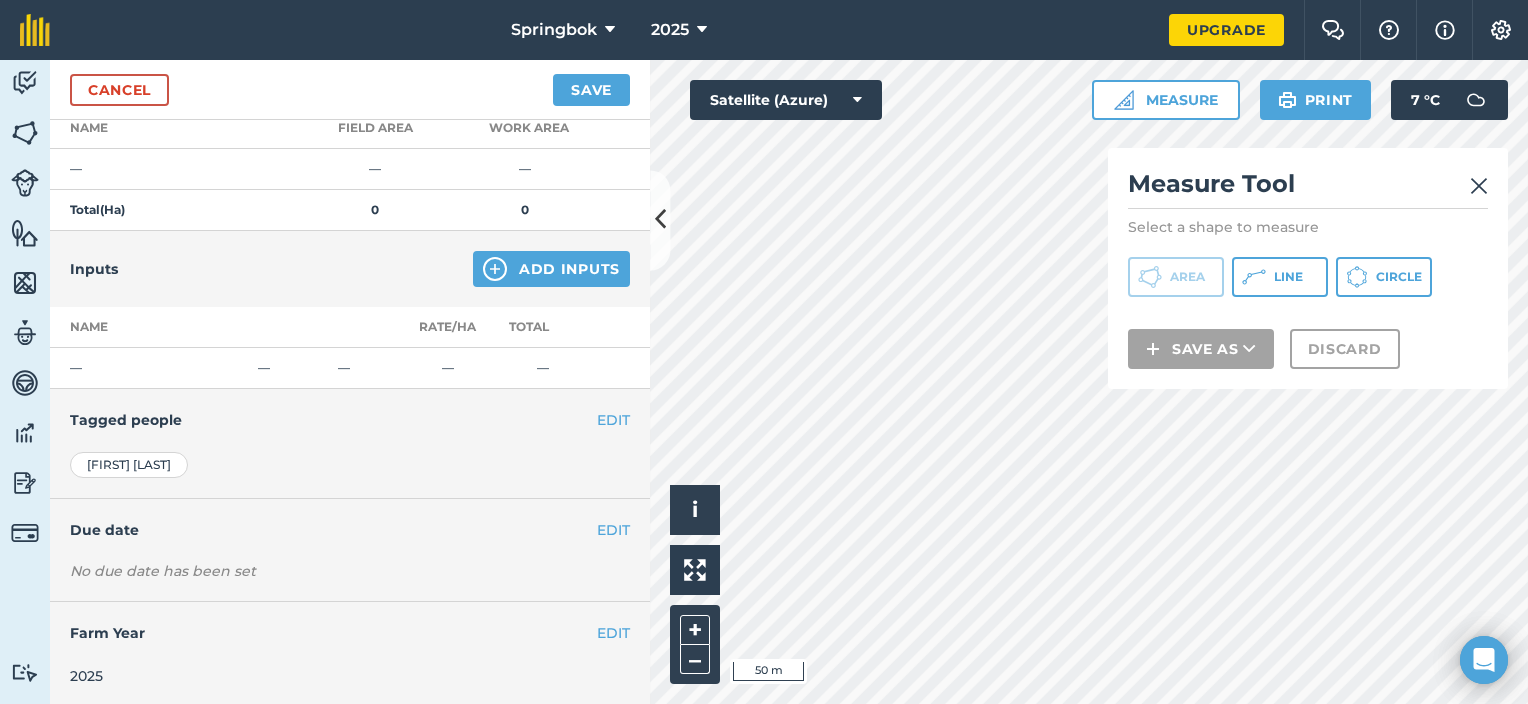 click on "Click to start drawing i © 2025 TomTom, Microsoft 50 m + – Satellite (Azure) Measure Measure Tool Select a shape to measure Area Line Circle   Save as   Discard Print 7   ° C" at bounding box center (1089, 382) 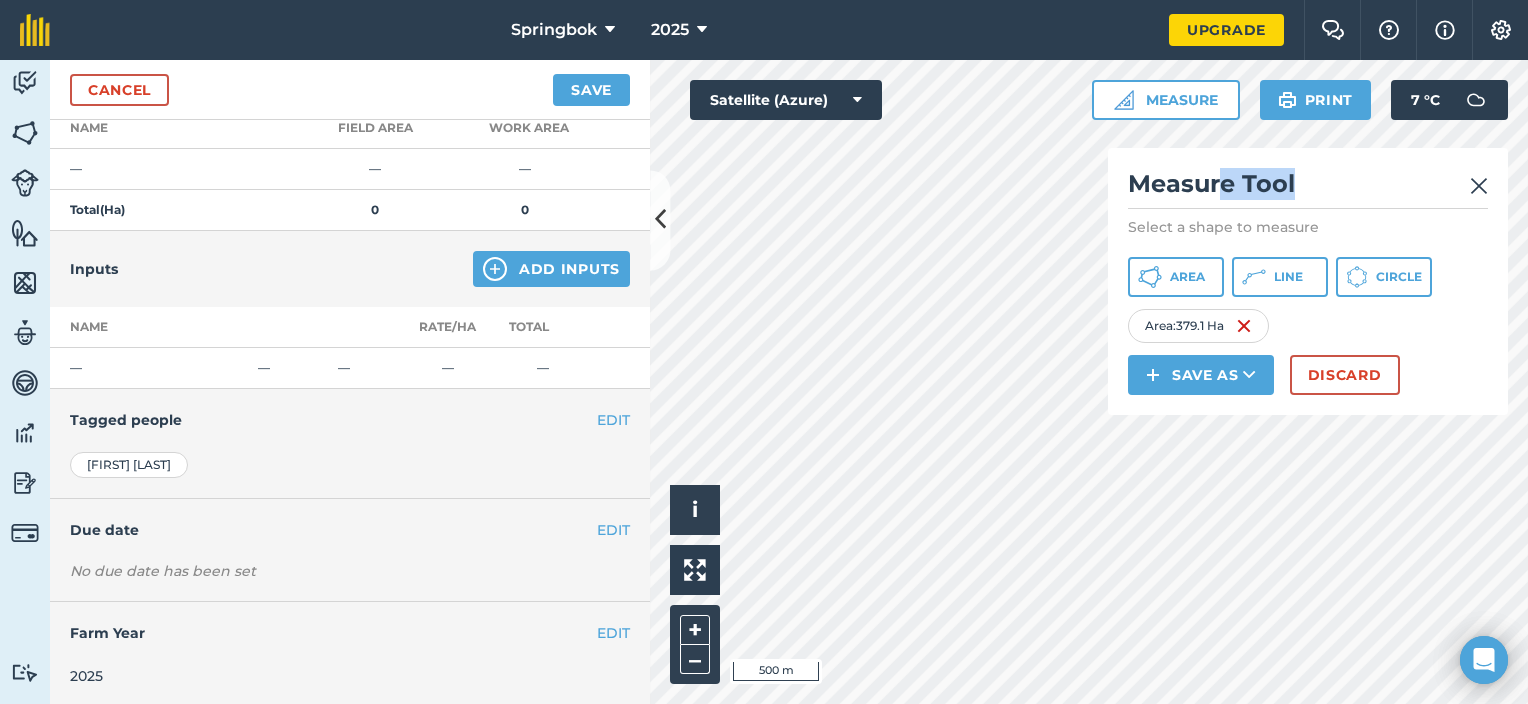 drag, startPoint x: 1396, startPoint y: 159, endPoint x: 1224, endPoint y: 187, distance: 174.26416 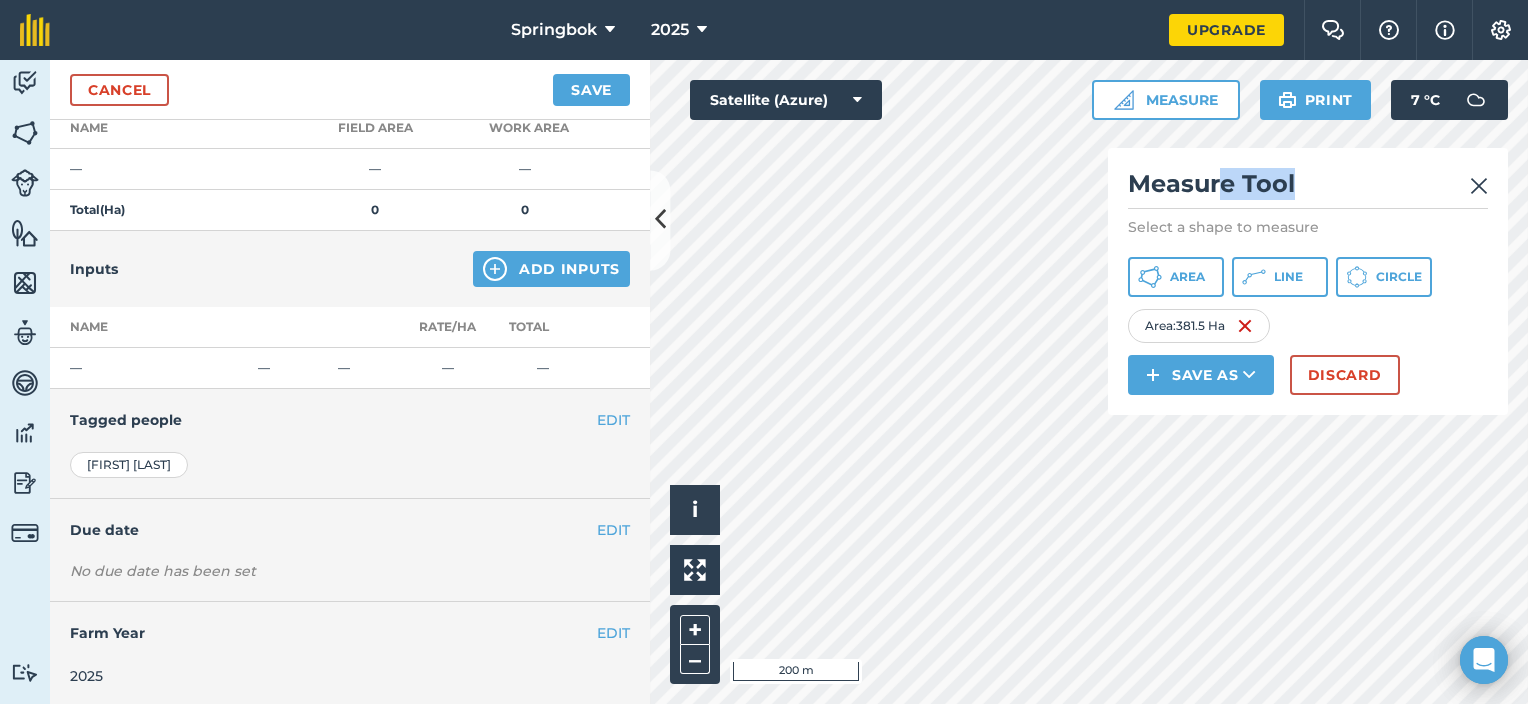 click on "Click to start drawing i © 2025 TomTom, Microsoft 200 m + – Satellite (Azure) Measure Measure Tool Select a shape to measure Area Line Circle Area :  381.5   Ha   Save as   Discard Print 7   ° C" at bounding box center (1089, 382) 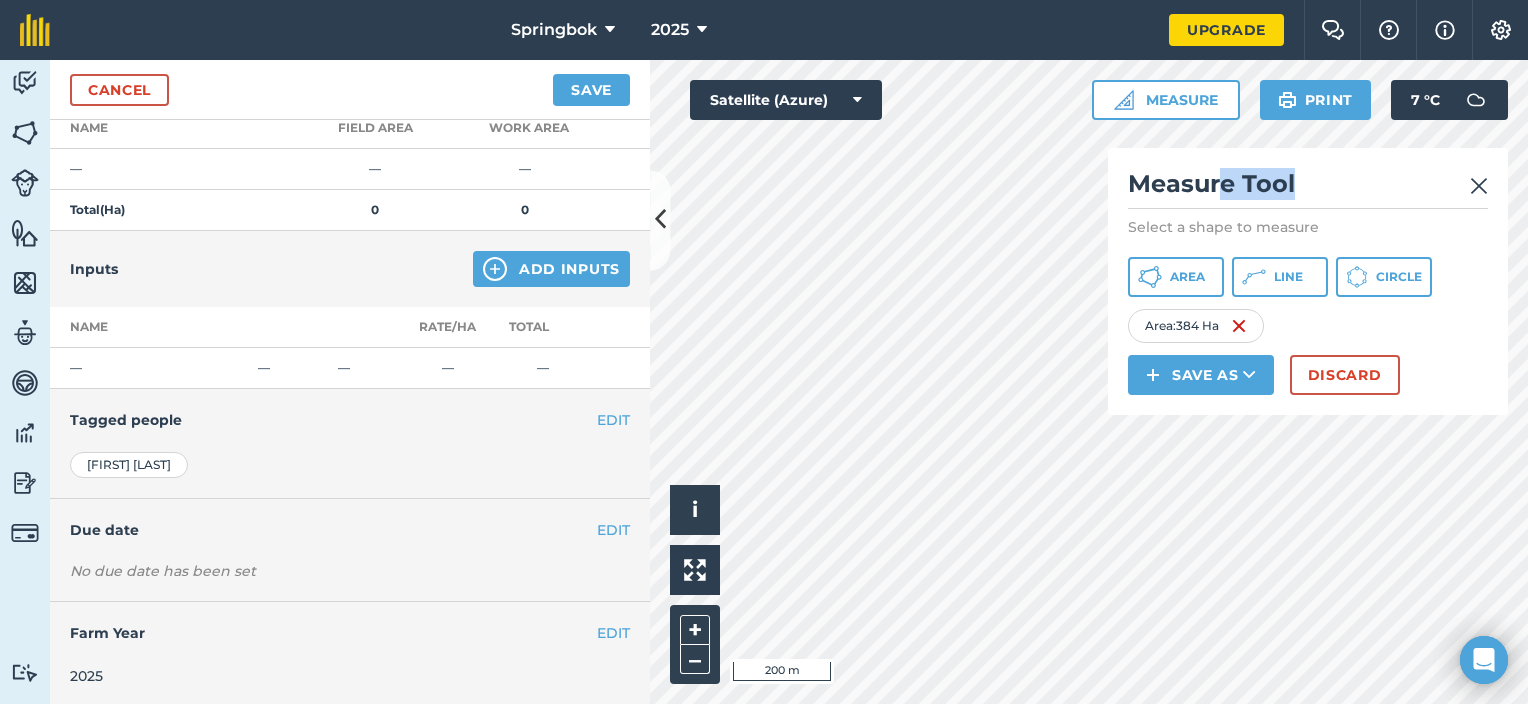 click on "Springbok 2025 Upgrade Farm Chat Help Info Settings Map printing is not available on our free plan Please upgrade to our Essentials, Plus or Pro plan to access this feature. Activity Fields Livestock Features Maps Team Vehicles Data Reporting Billing Tutorials Tutorials Cancel Save Field job type Other EDIT Fertilizing Harvesting Silage/hay making Planting Spraying Tilling Irrigating Other Title Grazing Fields   Add Fields Name Field Area Work area — — — Total  ( Ha ) 0 0 Inputs   Add Inputs Name Rate/ Ha Total — — — — — EDIT Tagged people Sané   Lombaard Sané Lombaard EDIT Due date No due date has been set   Set date   Set time EDIT Farm Year 2025 2017 2018 2019 2020 2021 2022 2023 2024 2025 2026 2027 Click to start drawing i © 2025 TomTom, Microsoft 200 m + – Satellite (Azure) Measure Measure Tool Select a shape to measure Area Line Circle Area :  384   Ha   Save as   Discard Print 7   ° C" at bounding box center (764, 352) 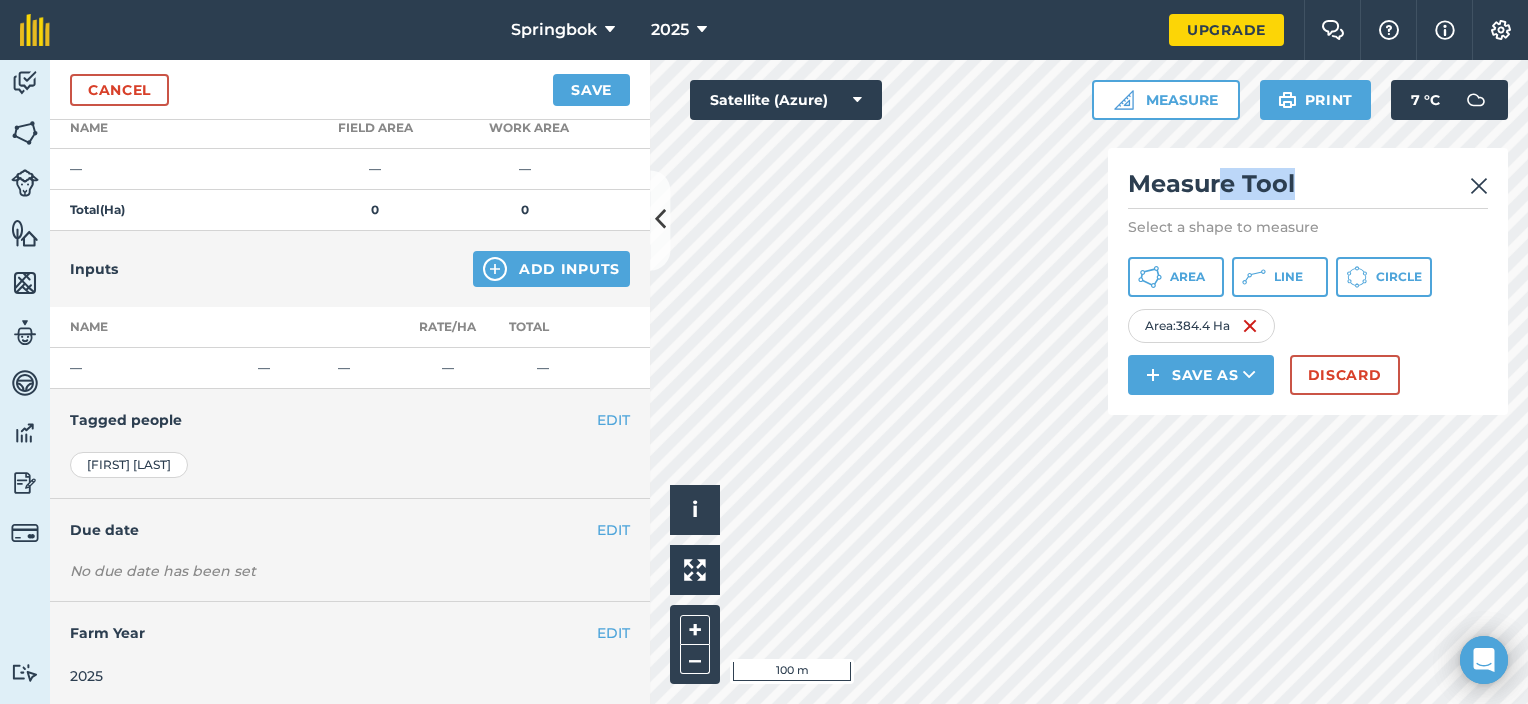 click on "Springbok 2025 Upgrade Farm Chat Help Info Settings Map printing is not available on our free plan Please upgrade to our Essentials, Plus or Pro plan to access this feature. Activity Fields Livestock Features Maps Team Vehicles Data Reporting Billing Tutorials Tutorials Cancel Save Field job type Other EDIT Fertilizing Harvesting Silage/hay making Planting Spraying Tilling Irrigating Other Title Grazing Fields   Add Fields Name Field Area Work area — — — Total  ( Ha ) 0 0 Inputs   Add Inputs Name Rate/ Ha Total — — — — — EDIT Tagged people Sané   Lombaard Sané Lombaard EDIT Due date No due date has been set   Set date   Set time EDIT Farm Year 2025 2017 2018 2019 2020 2021 2022 2023 2024 2025 2026 2027 Click to start drawing i © 2025 TomTom, Microsoft 100 m + – Satellite (Azure) Measure Measure Tool Select a shape to measure Area Line Circle Area :  384.4   Ha   Save as   Discard Print 7   ° C" at bounding box center [764, 352] 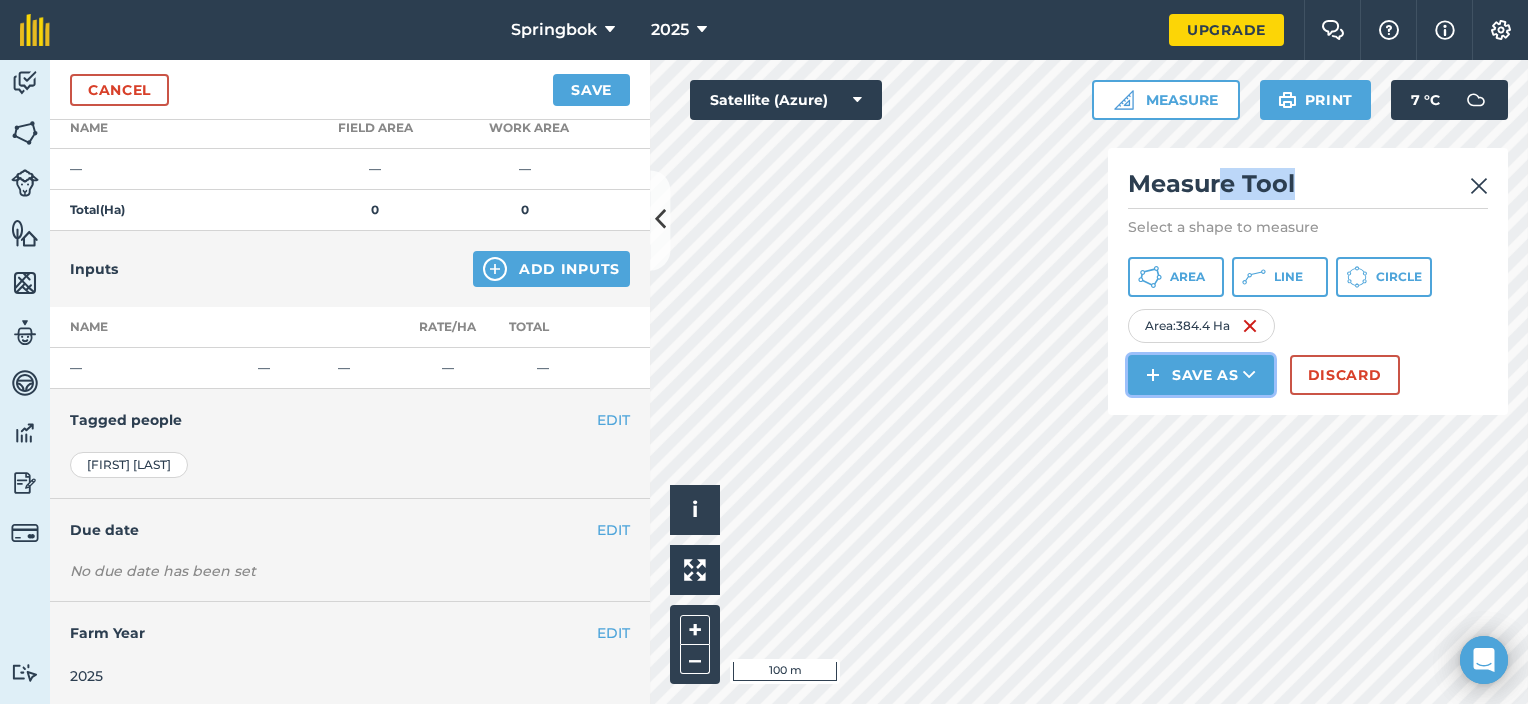 click on "Save as" at bounding box center [1201, 375] 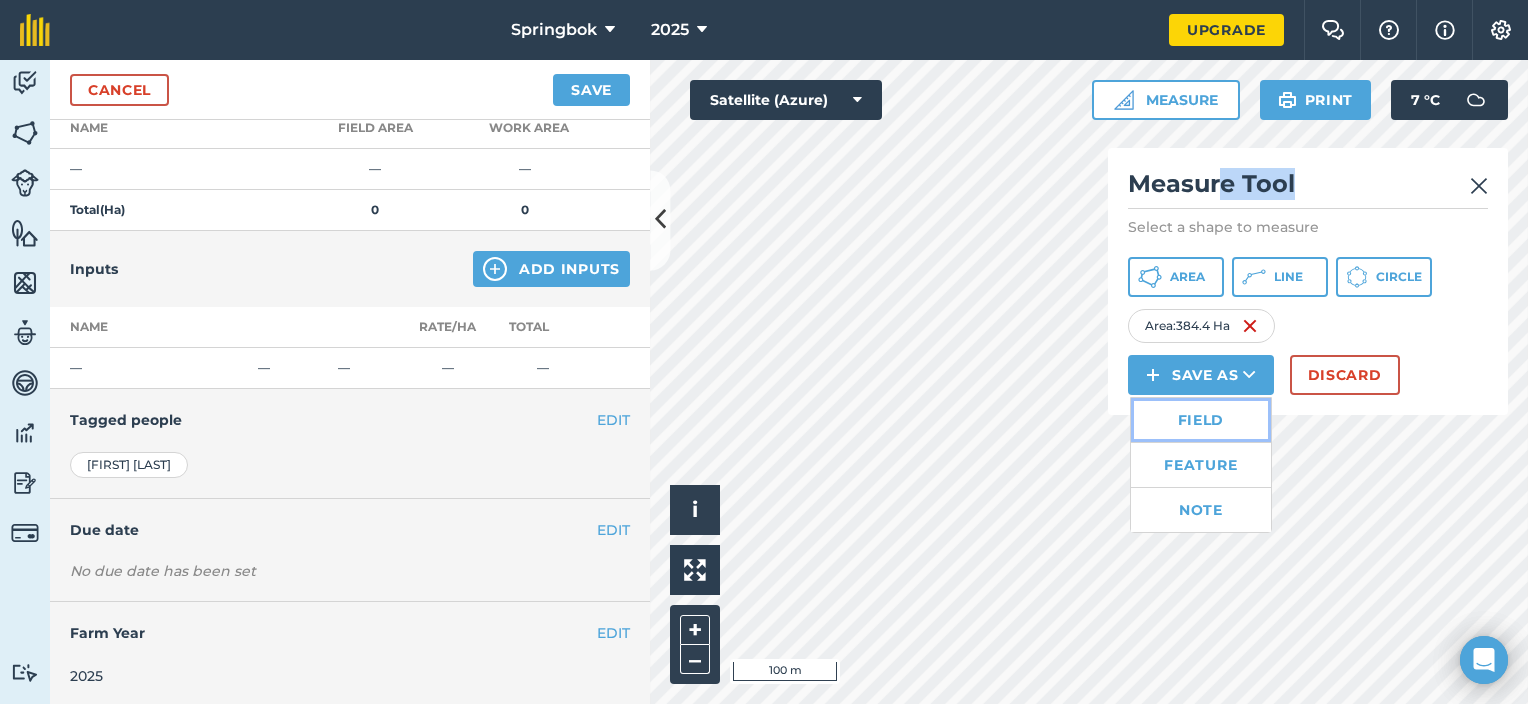 click on "Field" at bounding box center (1201, 420) 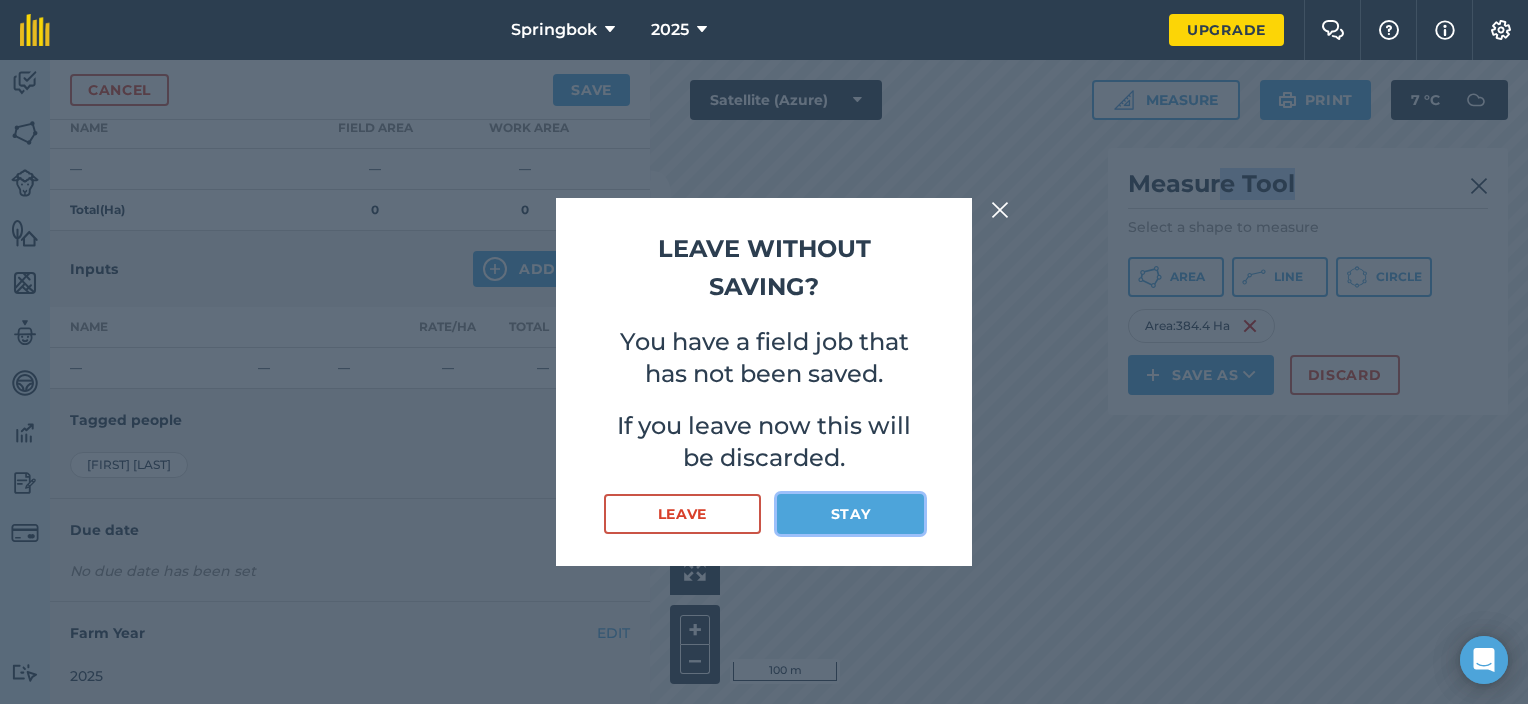 click on "Stay" at bounding box center (850, 514) 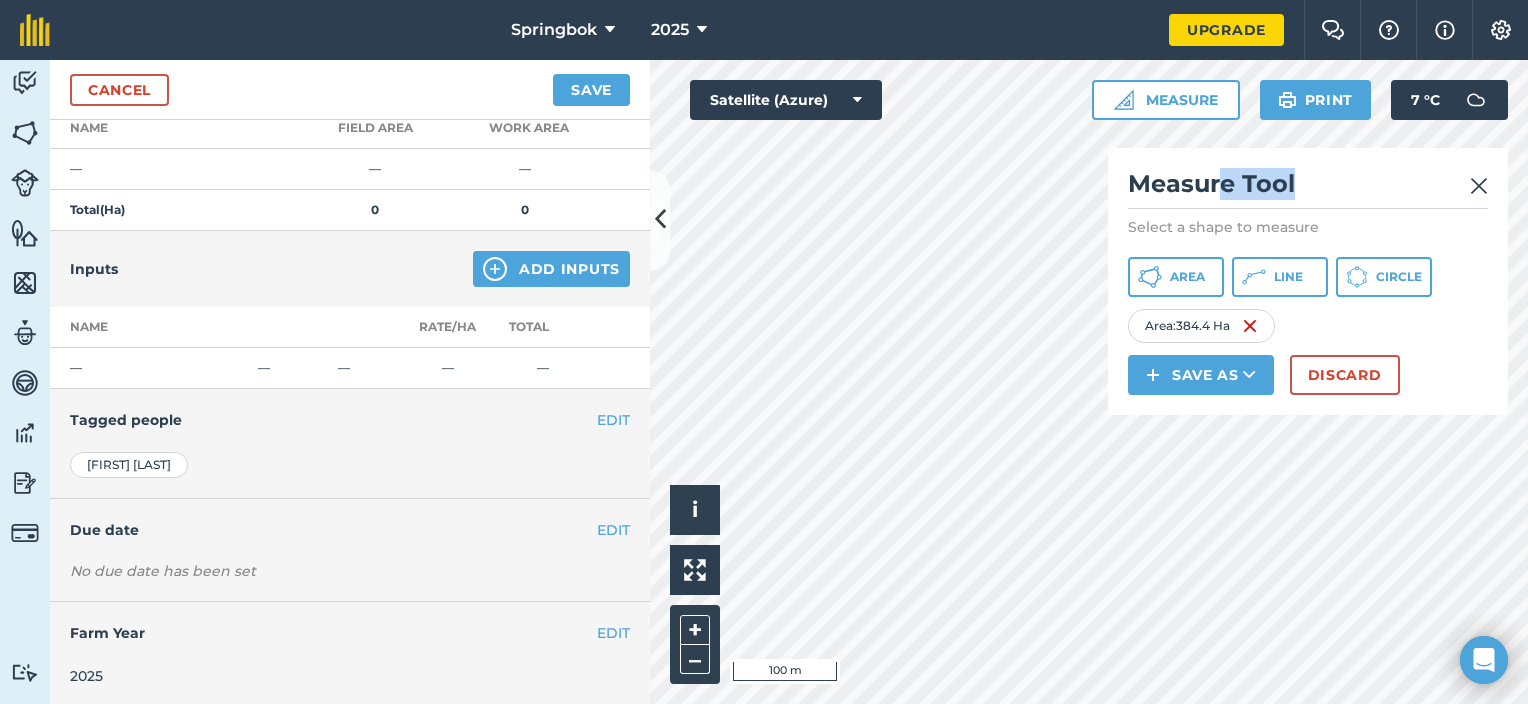 click on "Measure Tool" at bounding box center (1308, 188) 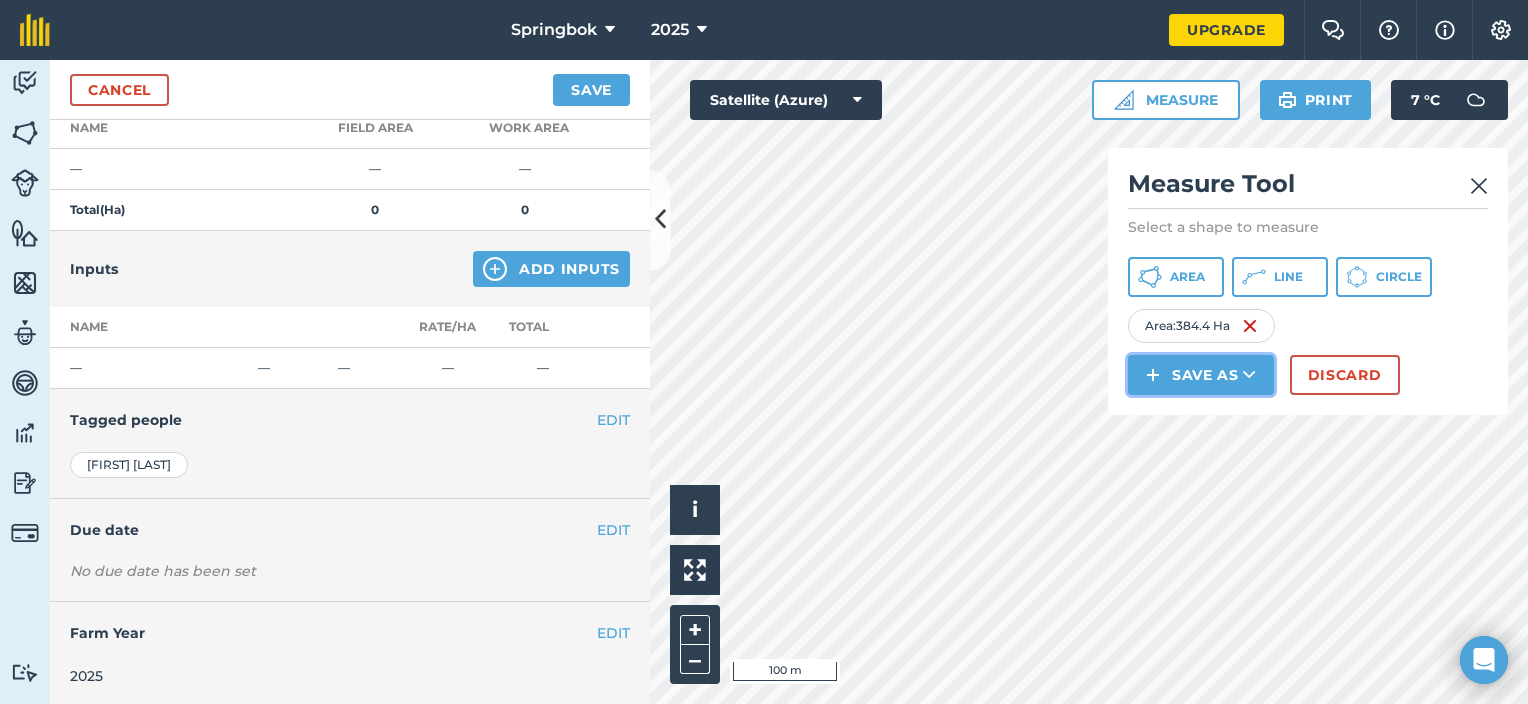 click at bounding box center (1249, 375) 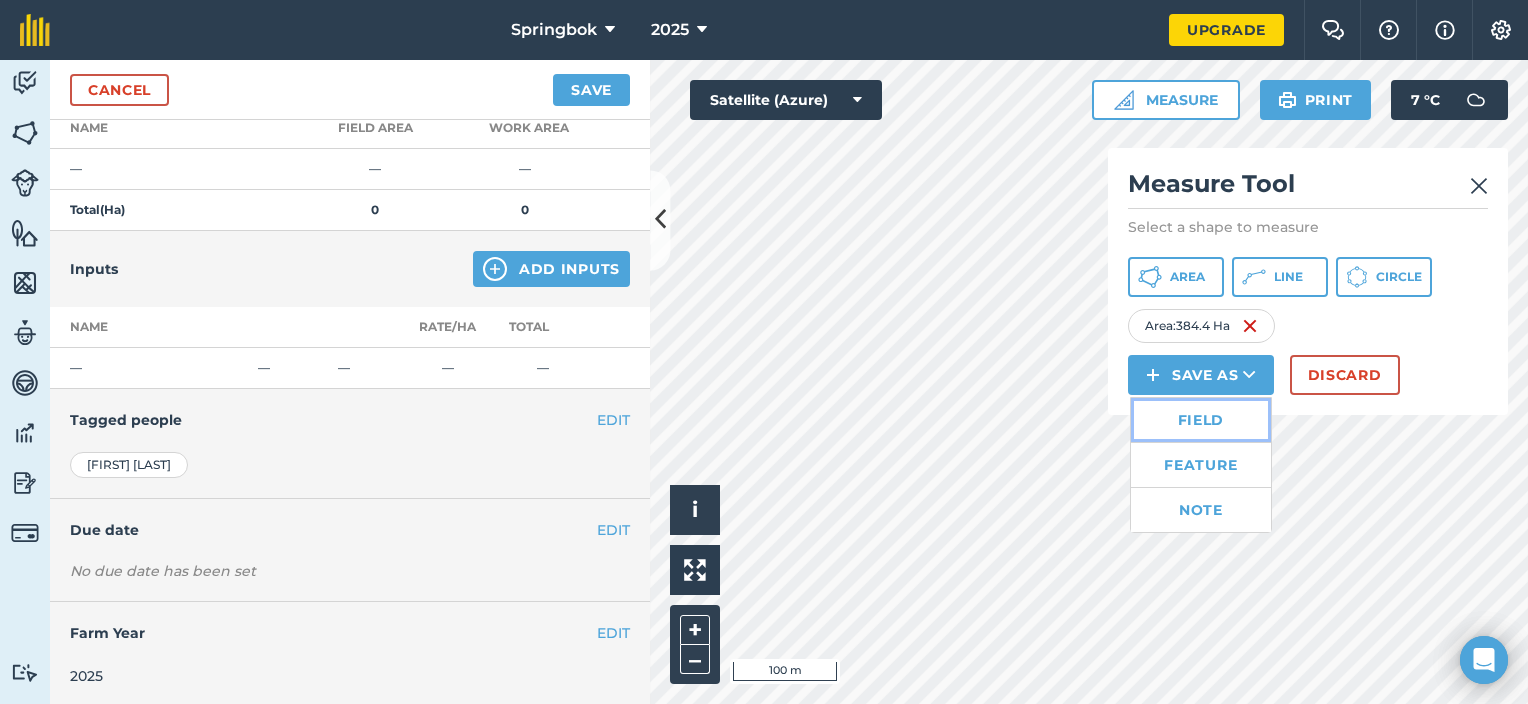 click on "Field" at bounding box center [1201, 420] 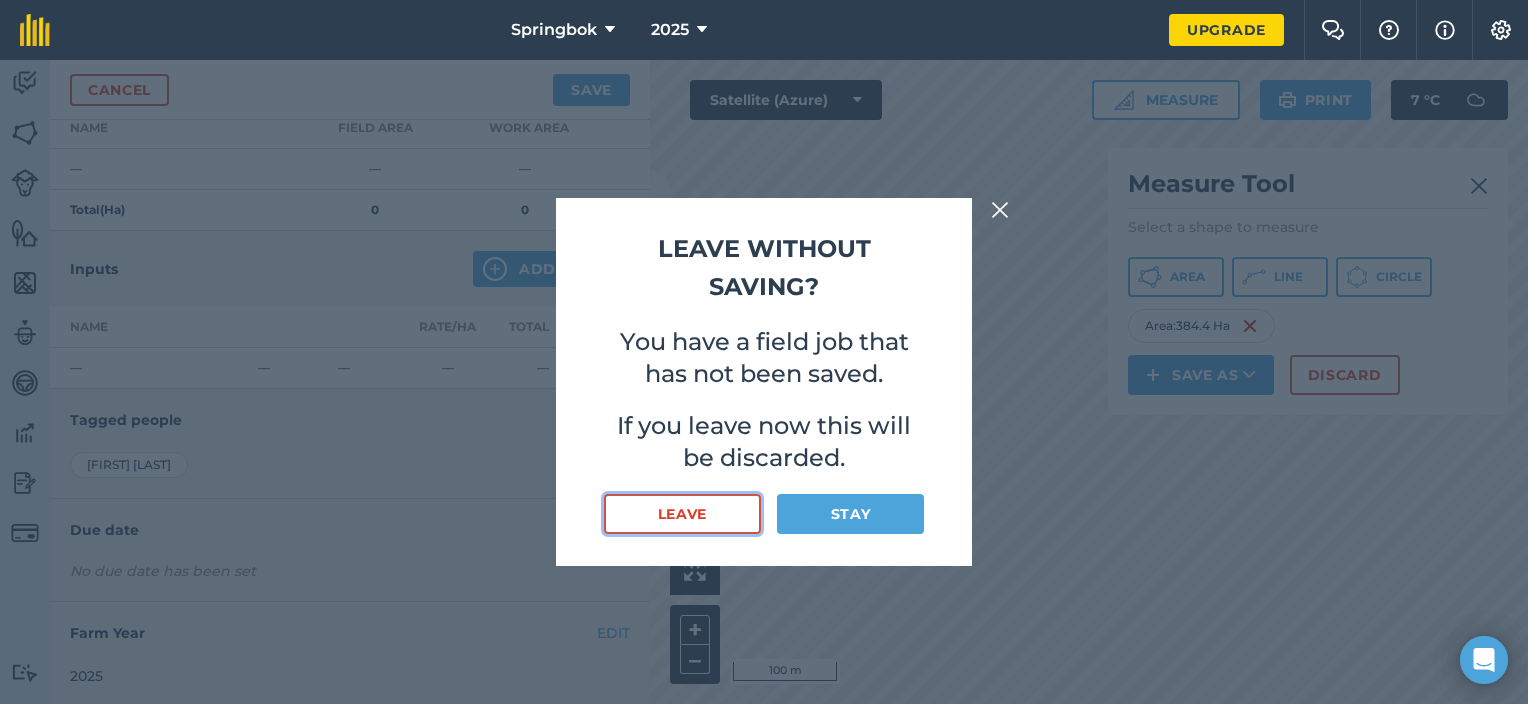 click on "Leave" at bounding box center (682, 514) 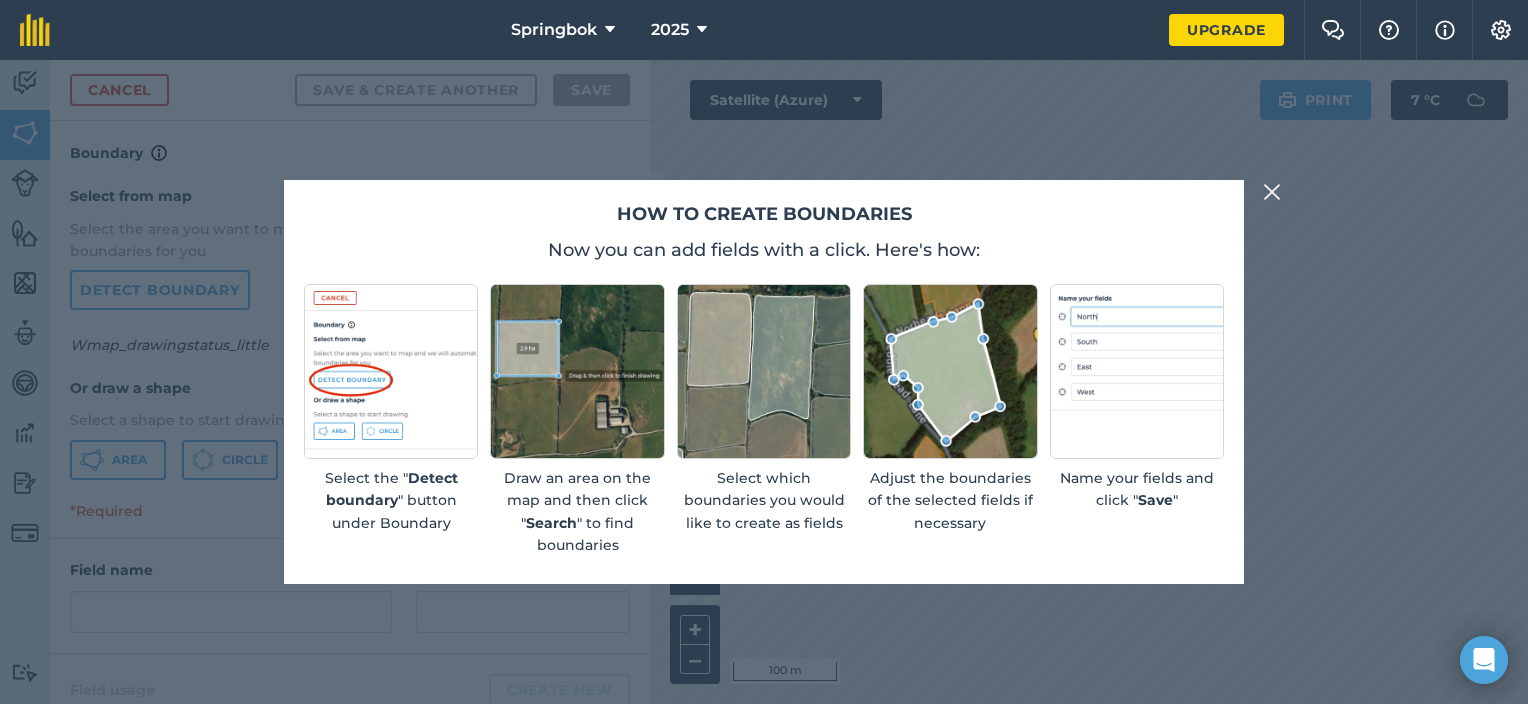 click at bounding box center (1272, 192) 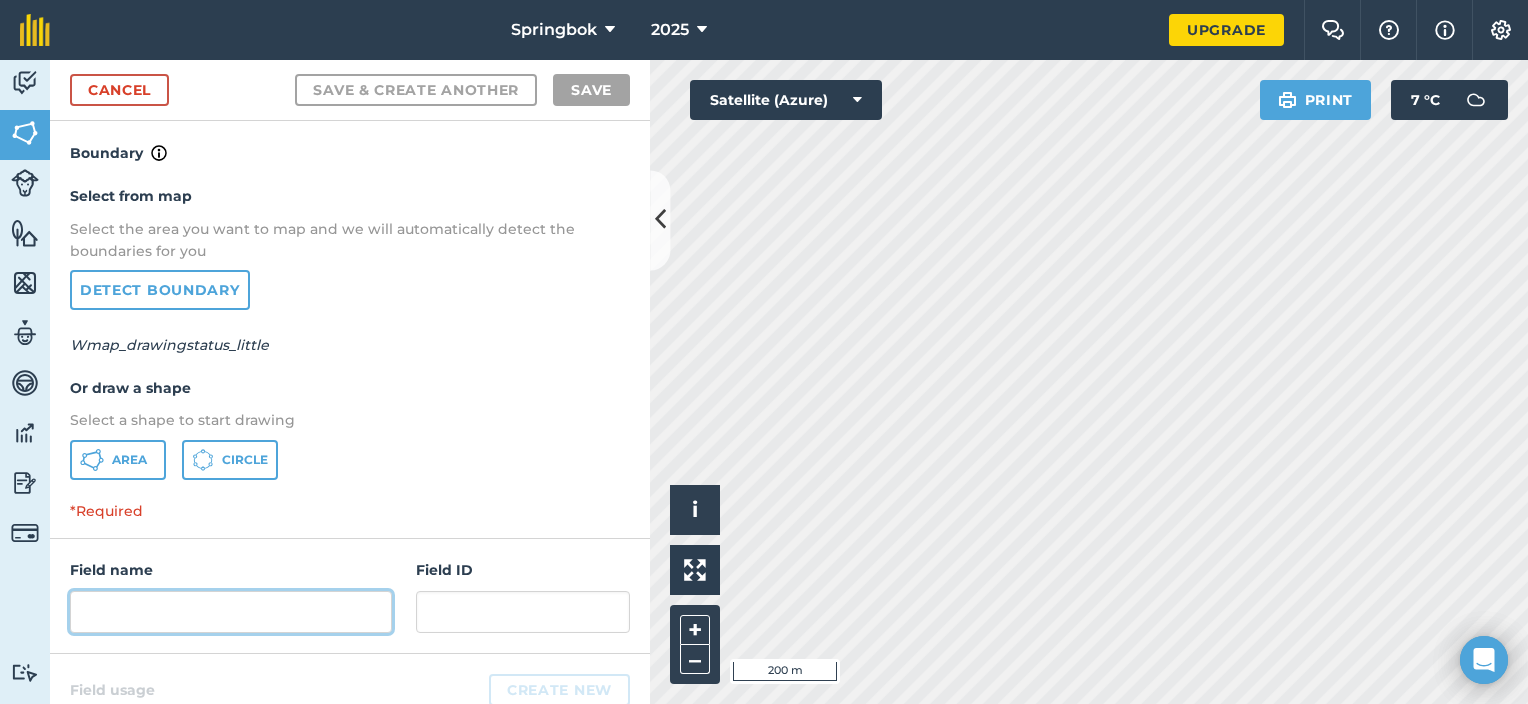 click at bounding box center [231, 612] 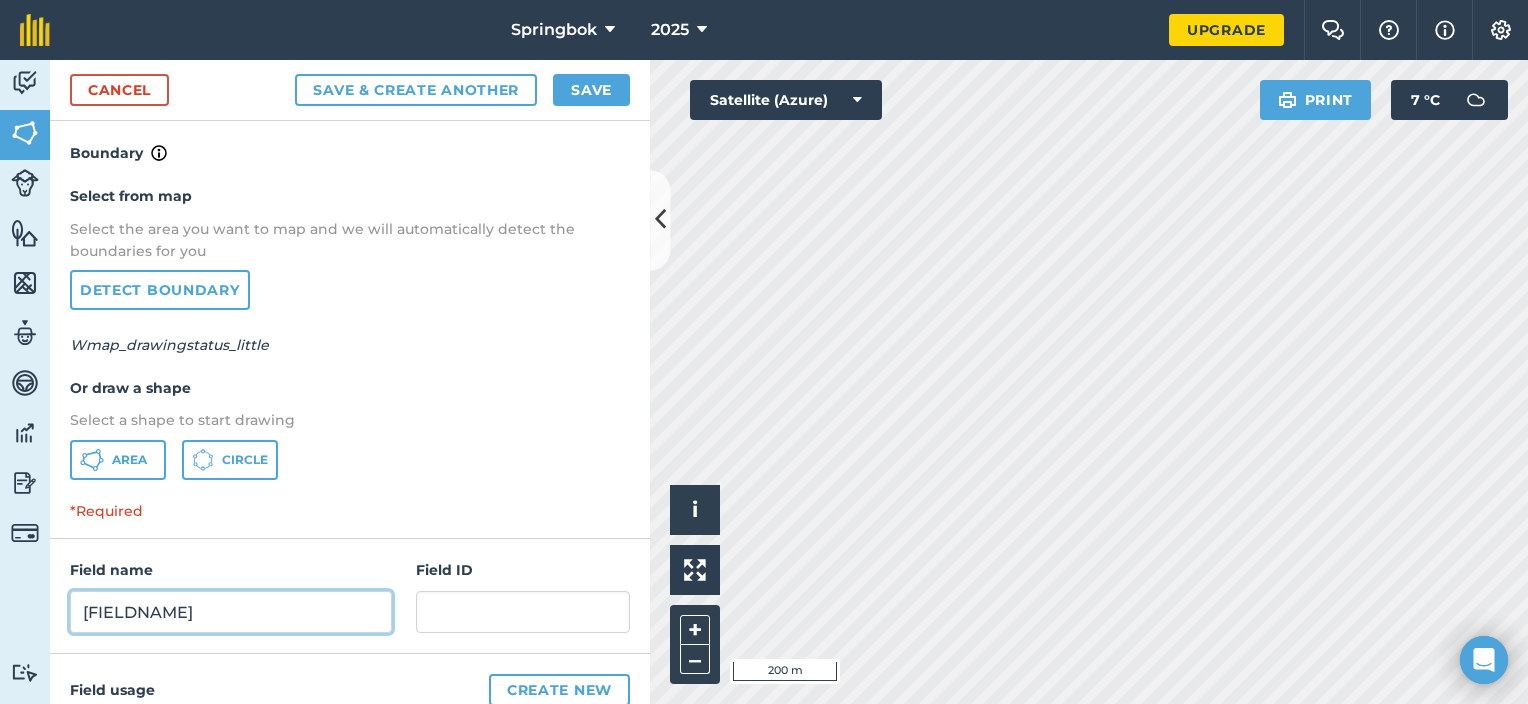 type on "Frikfontein" 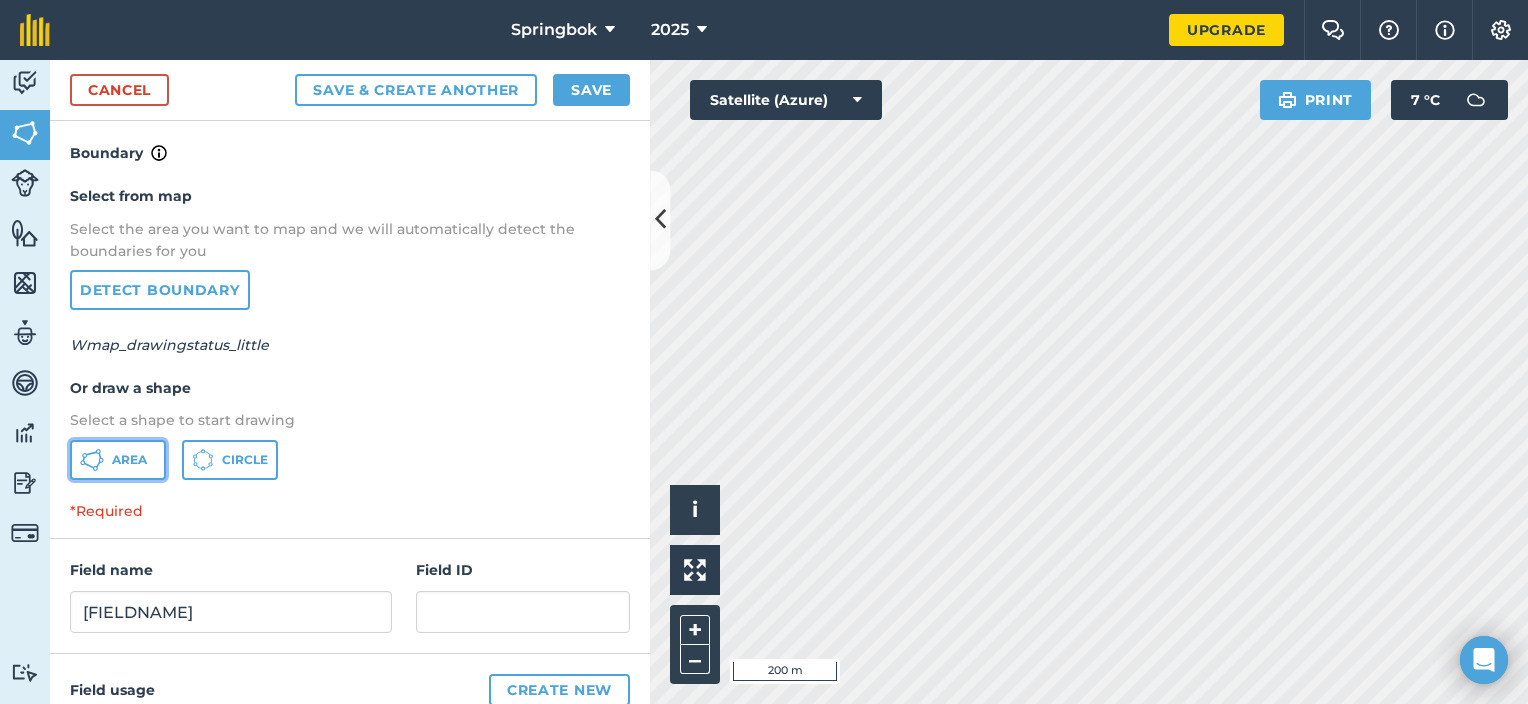 click on "Area" at bounding box center [118, 460] 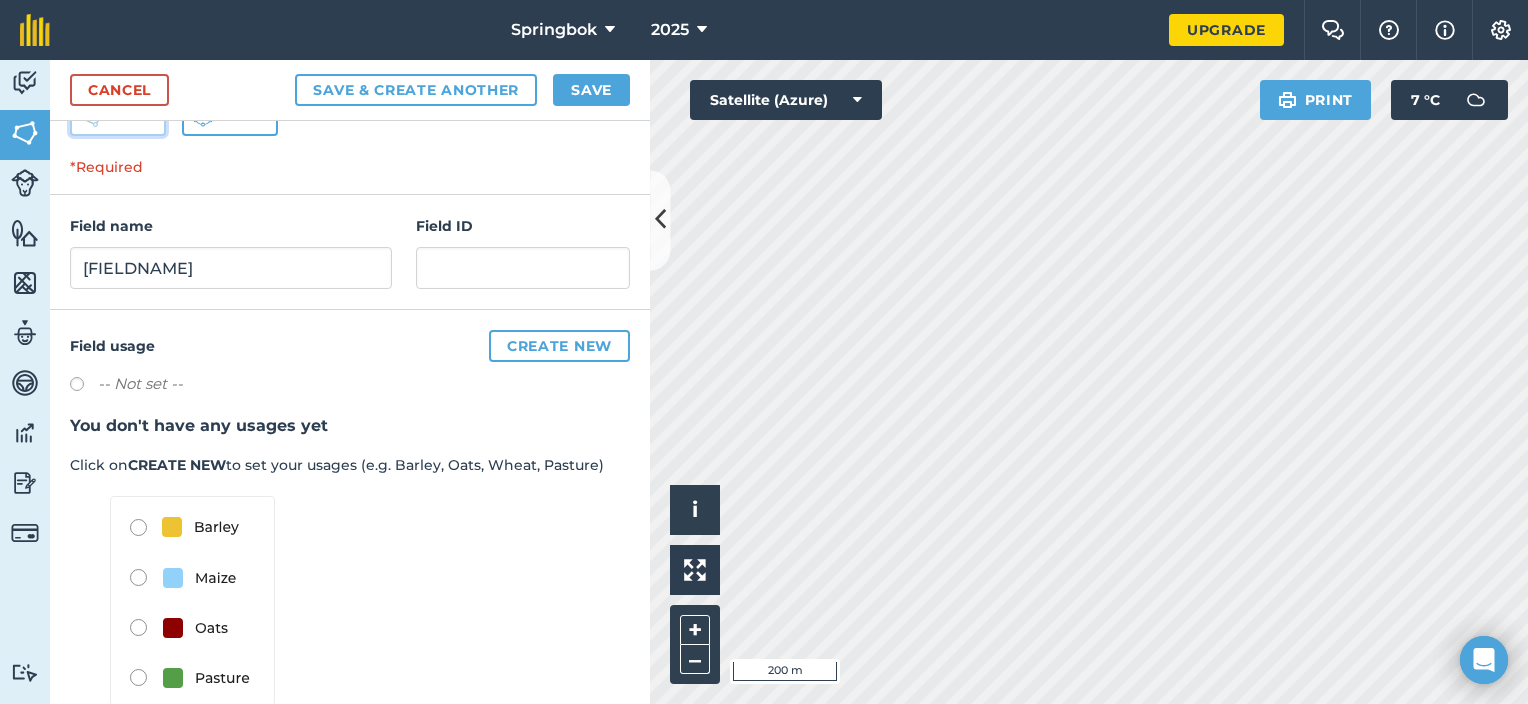 scroll, scrollTop: 380, scrollLeft: 0, axis: vertical 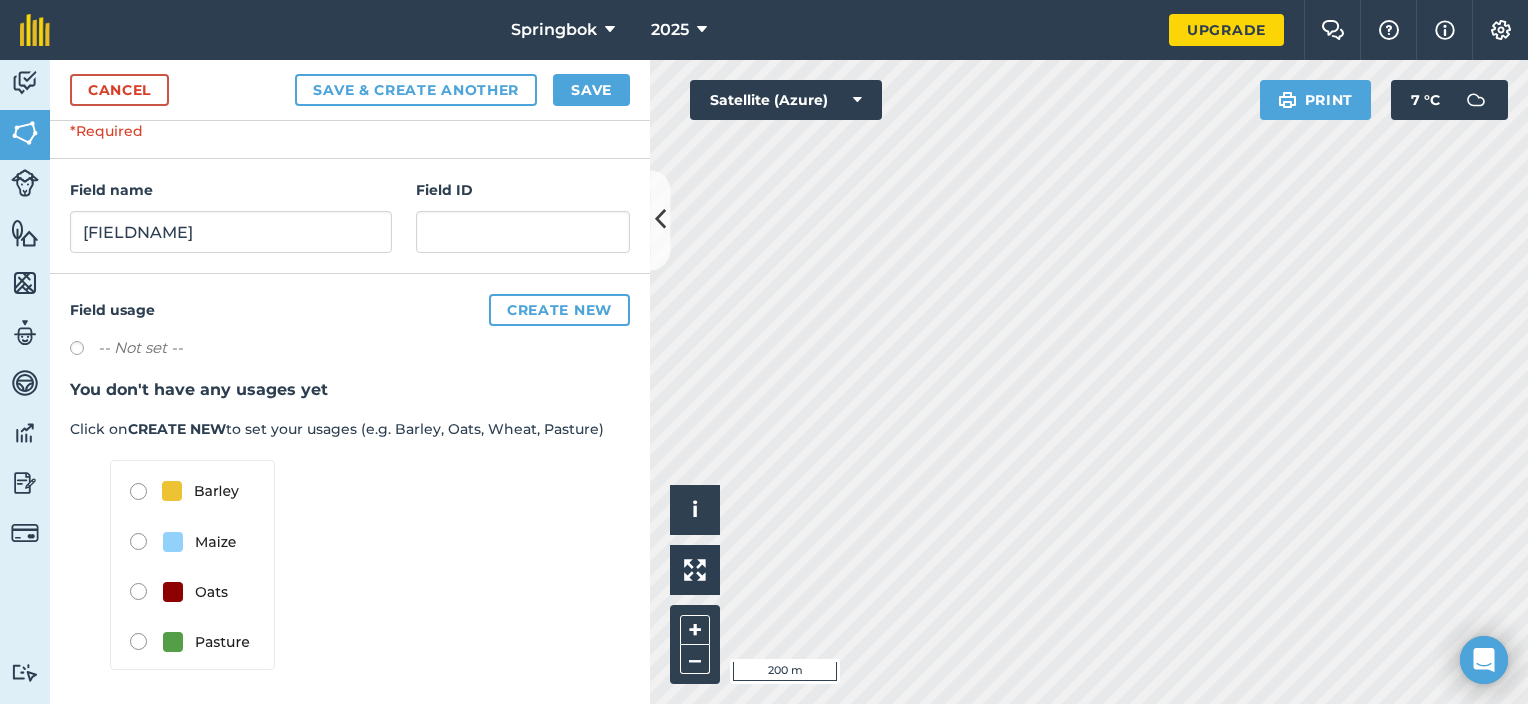 click at bounding box center (192, 565) 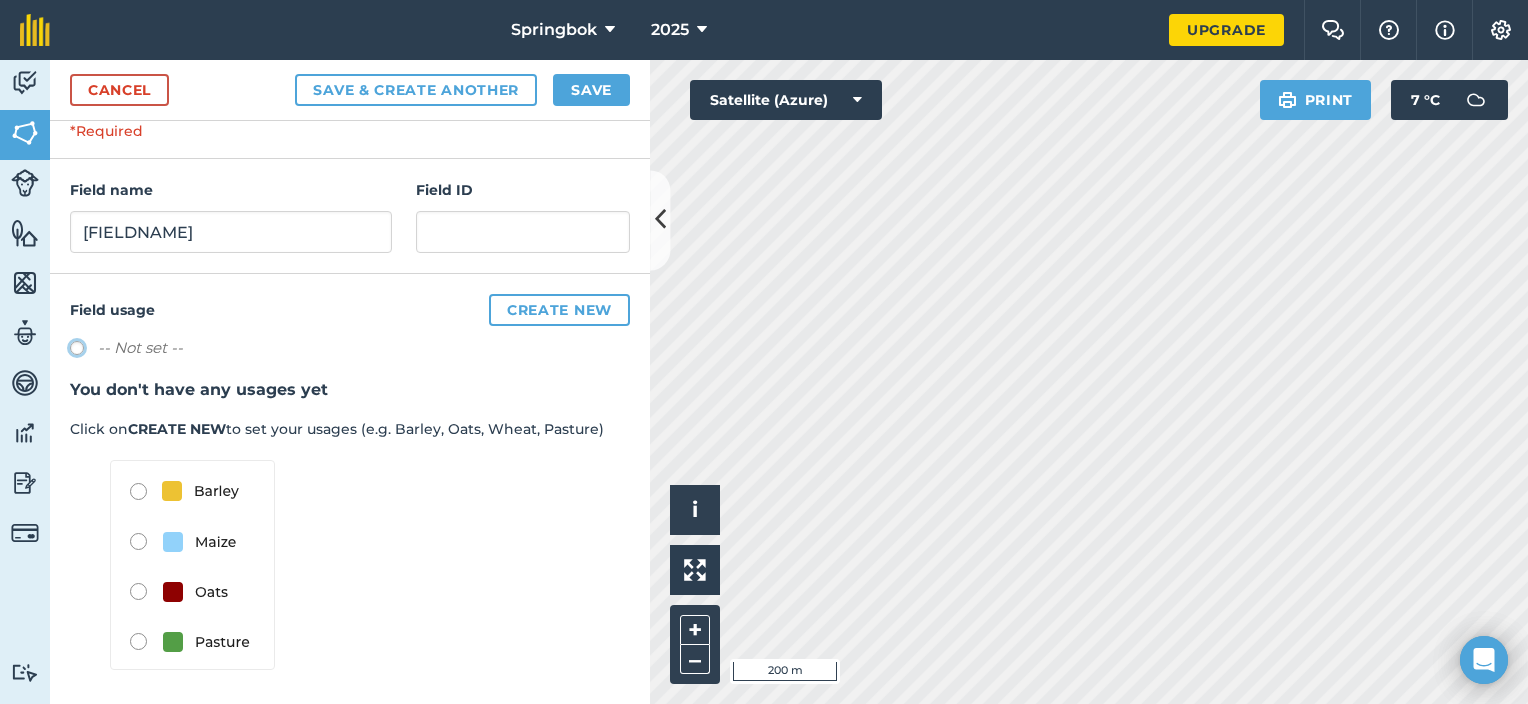 radio on "true" 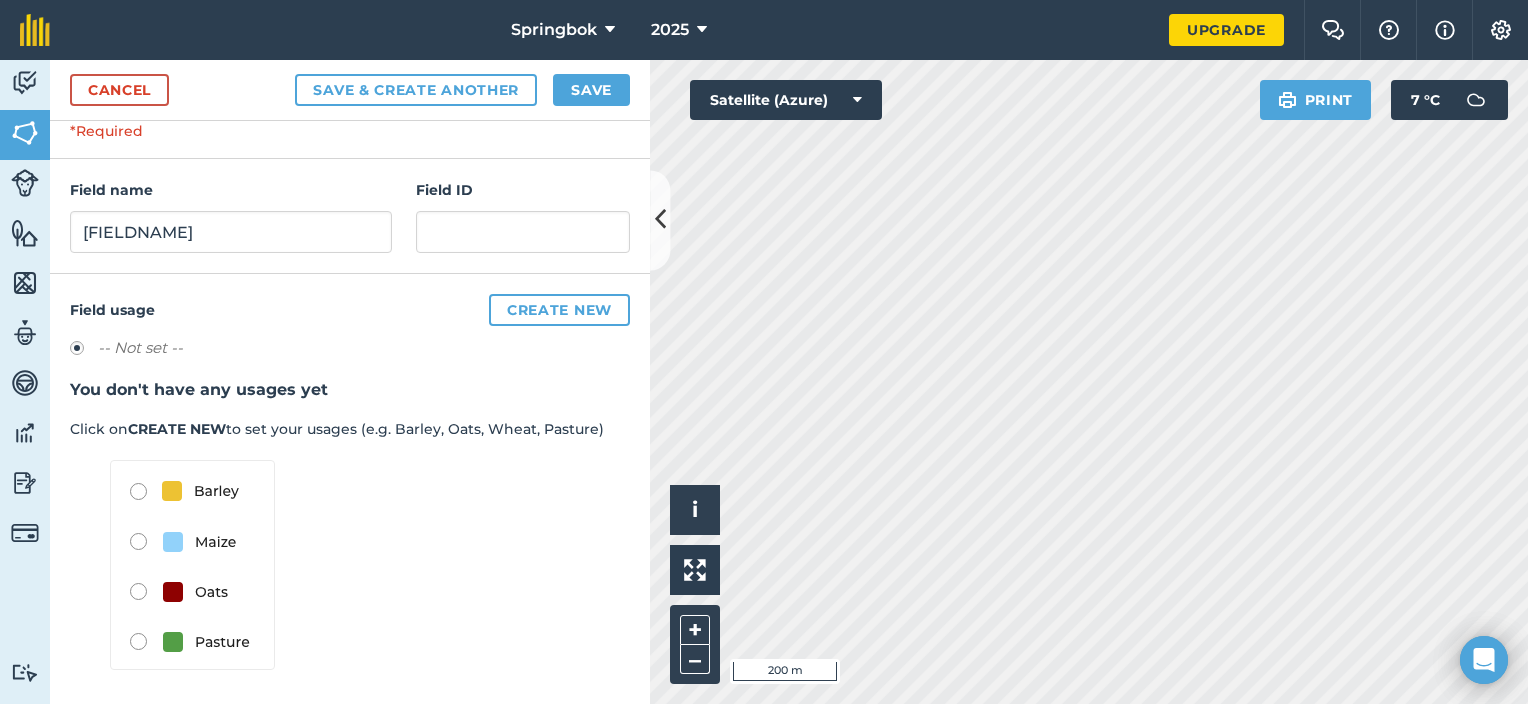 click at bounding box center [192, 565] 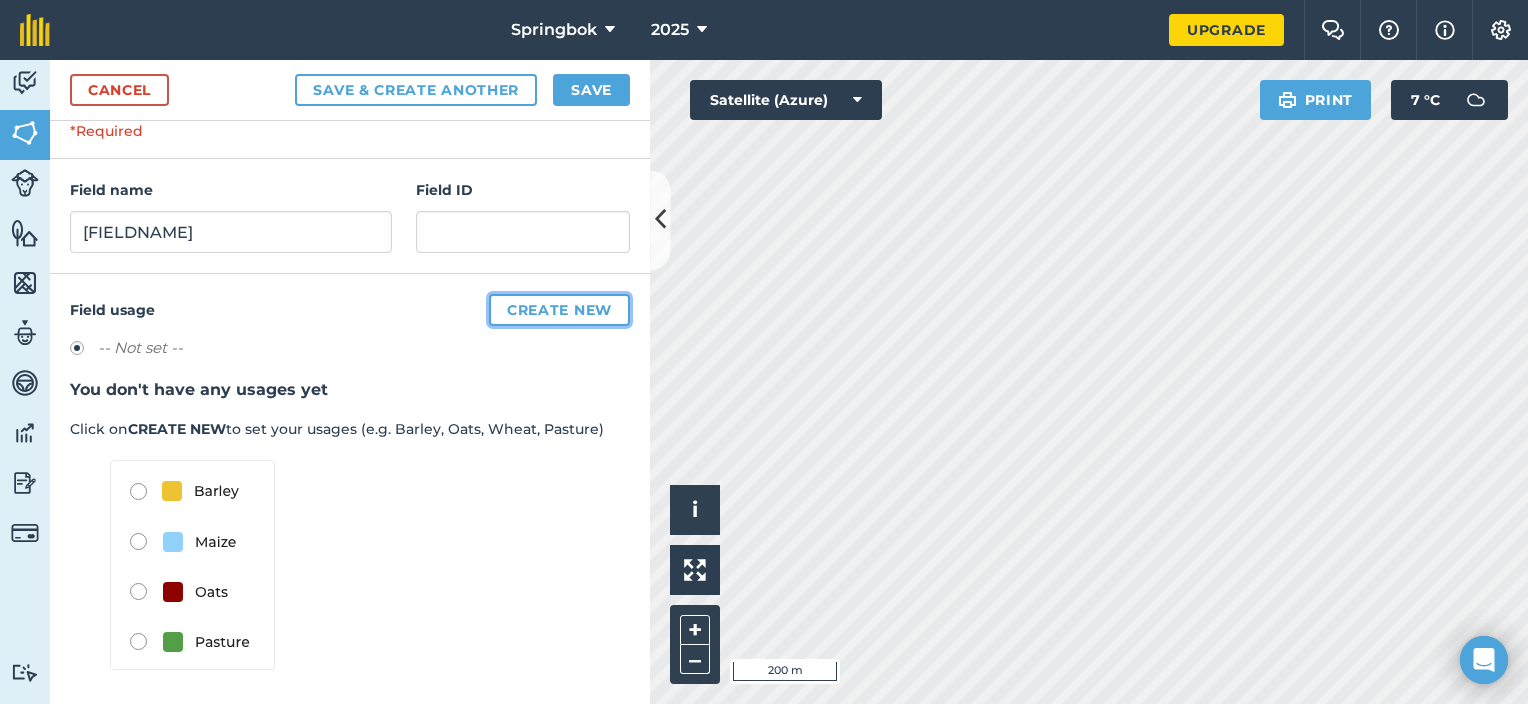 click on "Create new" at bounding box center (559, 310) 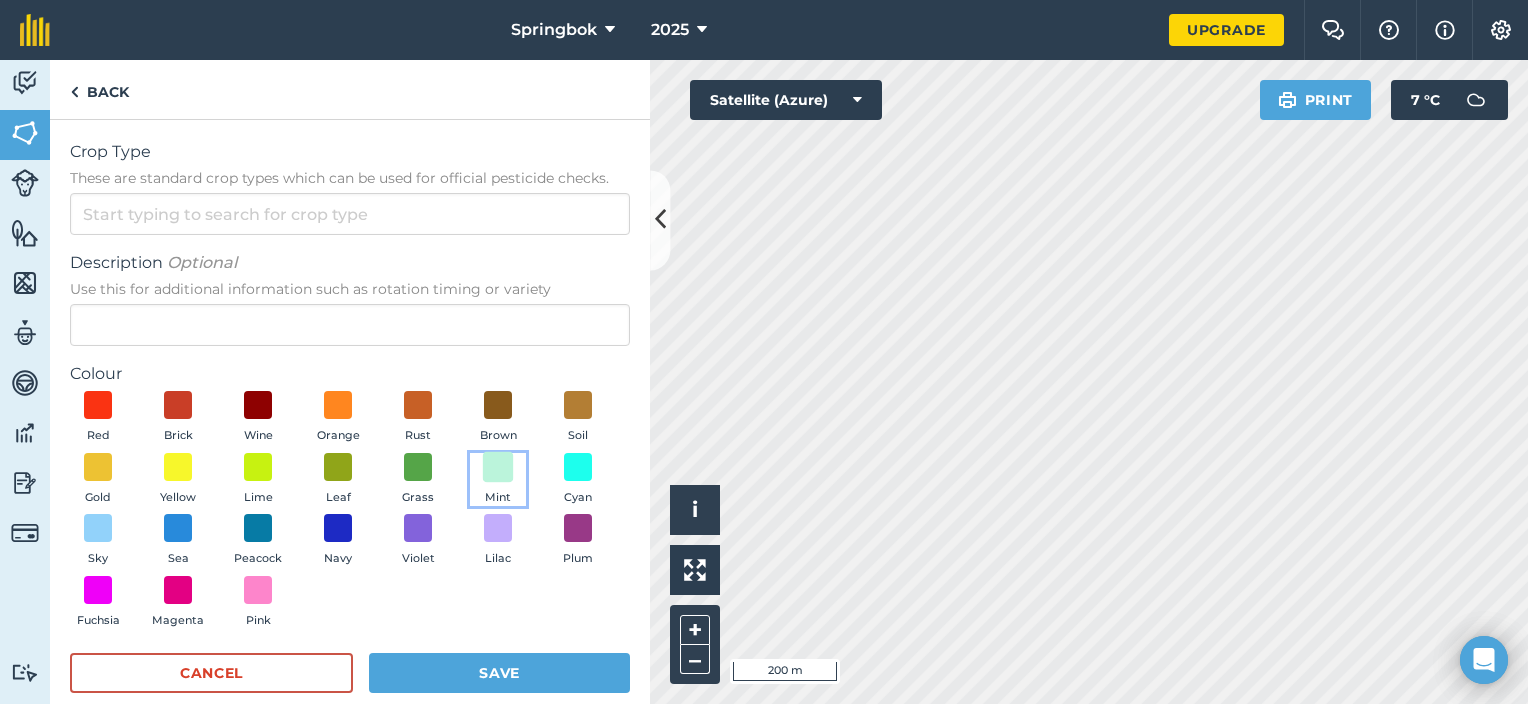 click at bounding box center [498, 466] 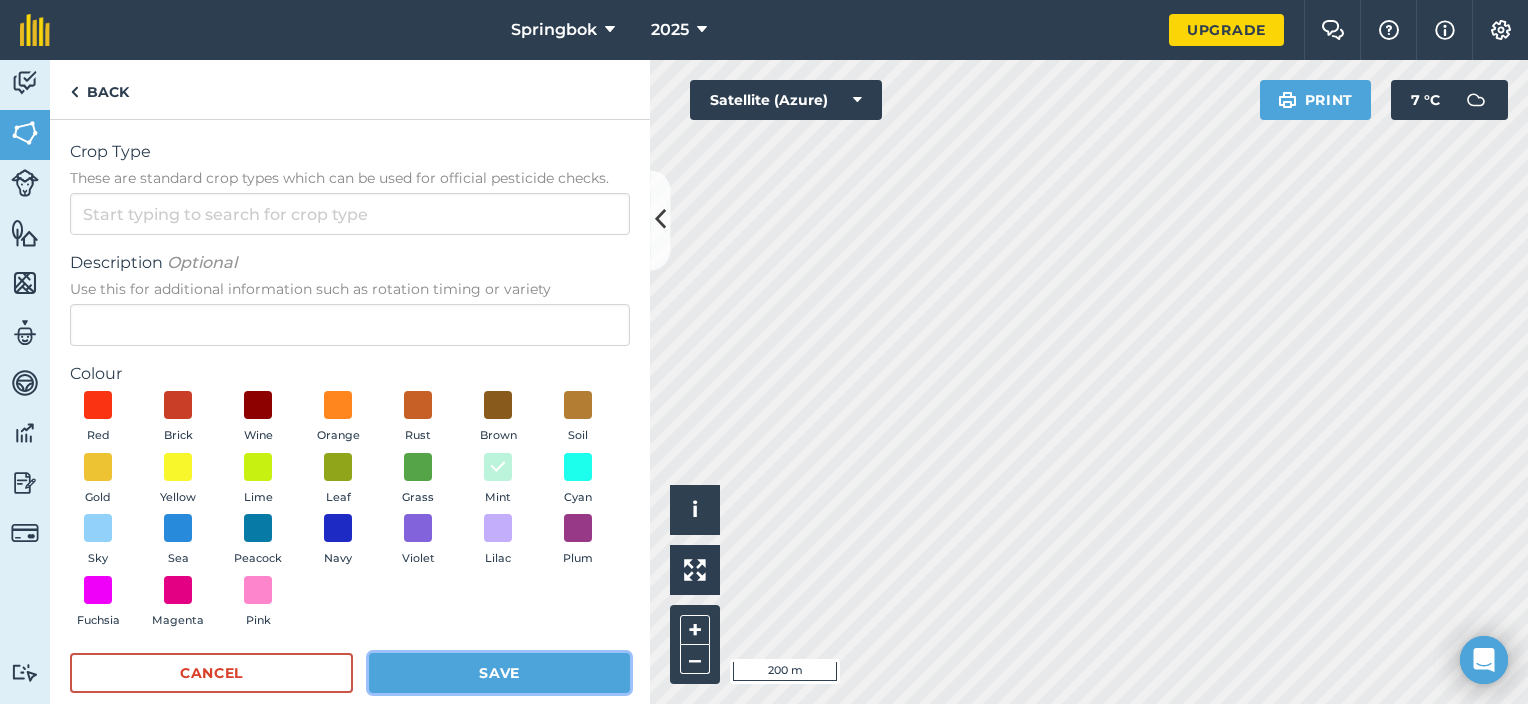 click on "Save" at bounding box center (499, 673) 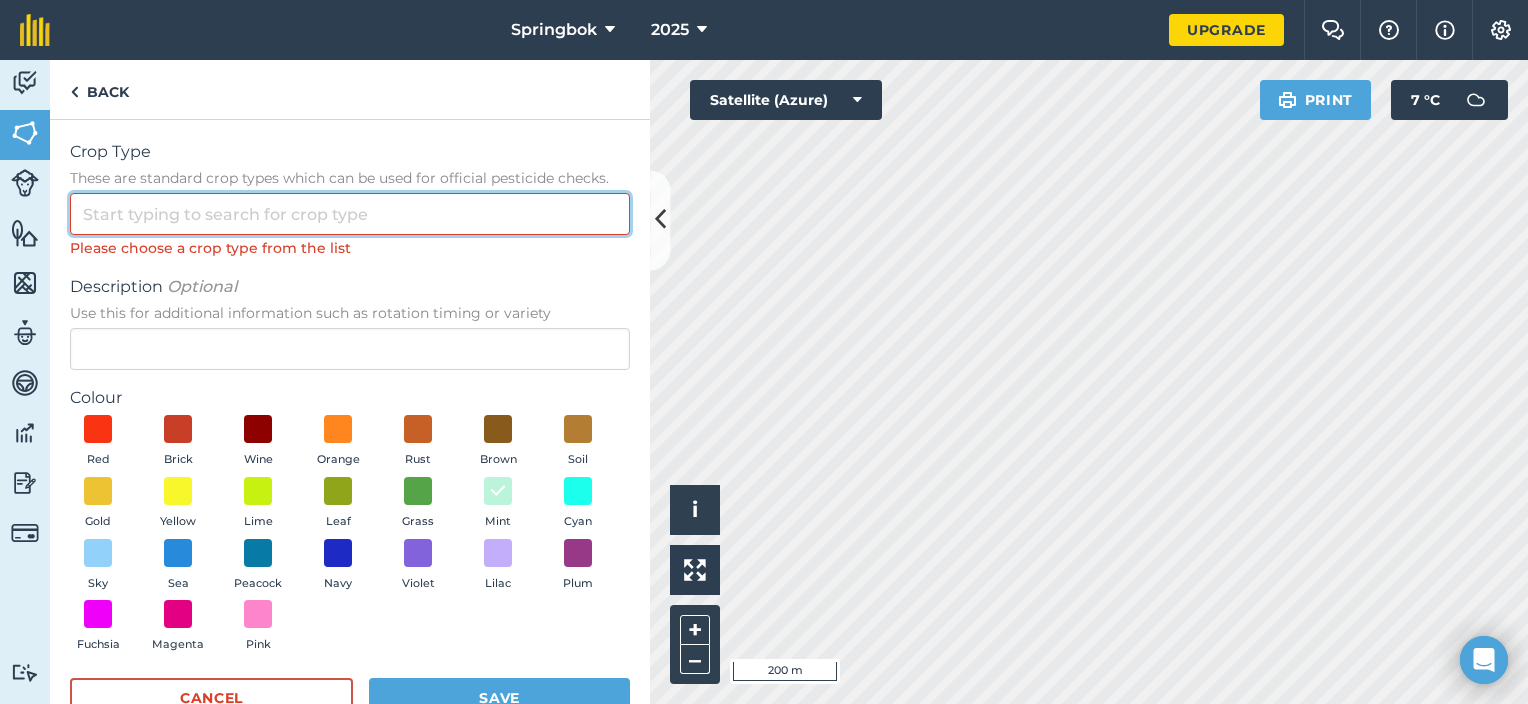 click on "Crop Type These are standard crop types which can be used for official pesticide checks." at bounding box center (350, 214) 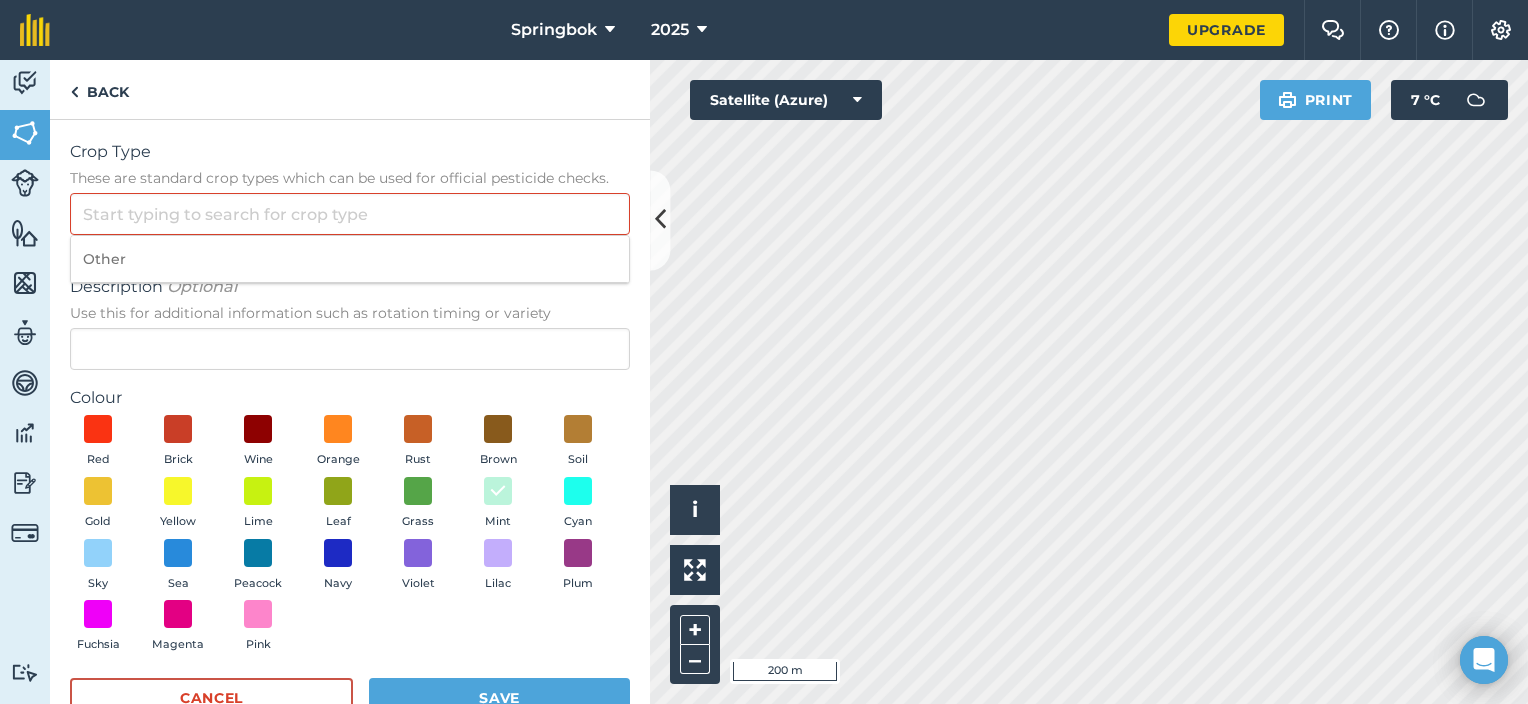 click on "Other" at bounding box center (350, 259) 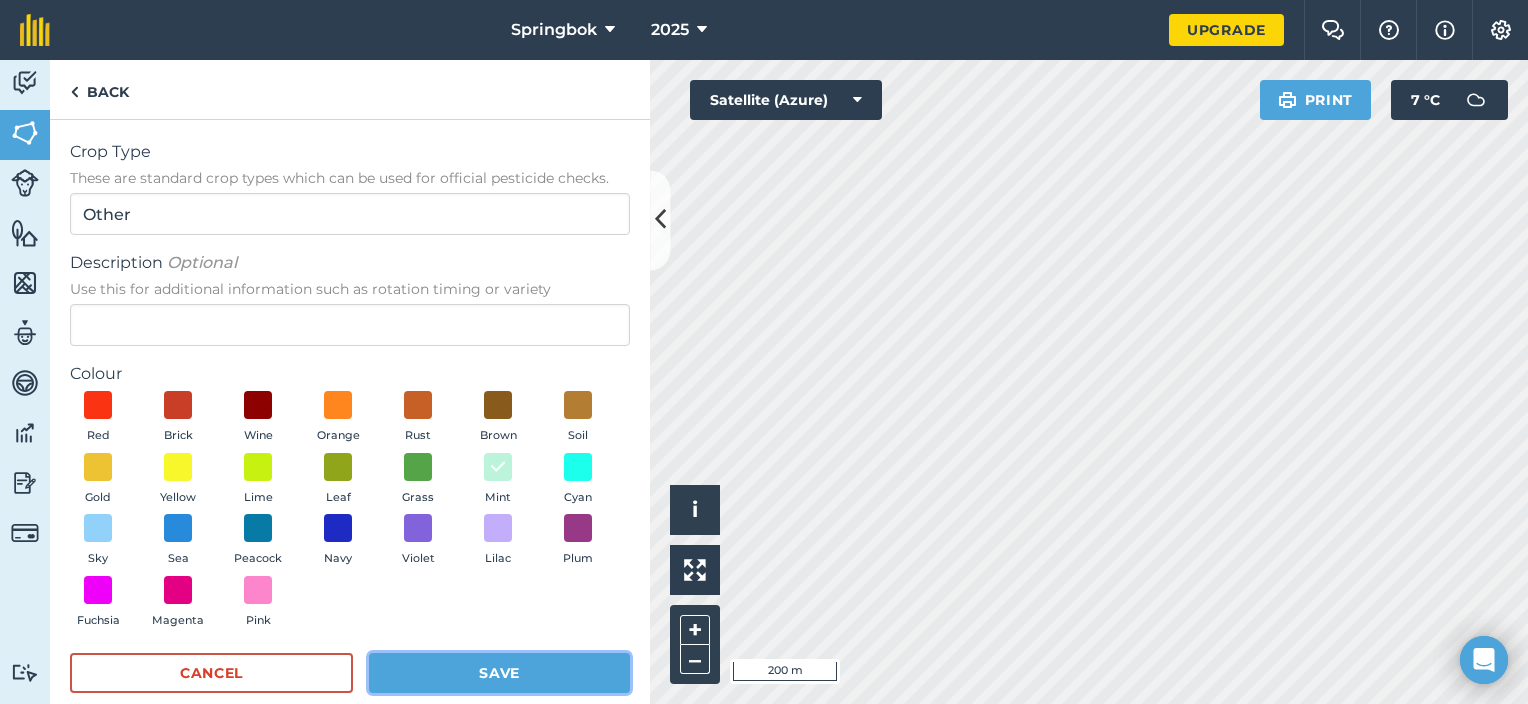 click on "Save" at bounding box center (499, 673) 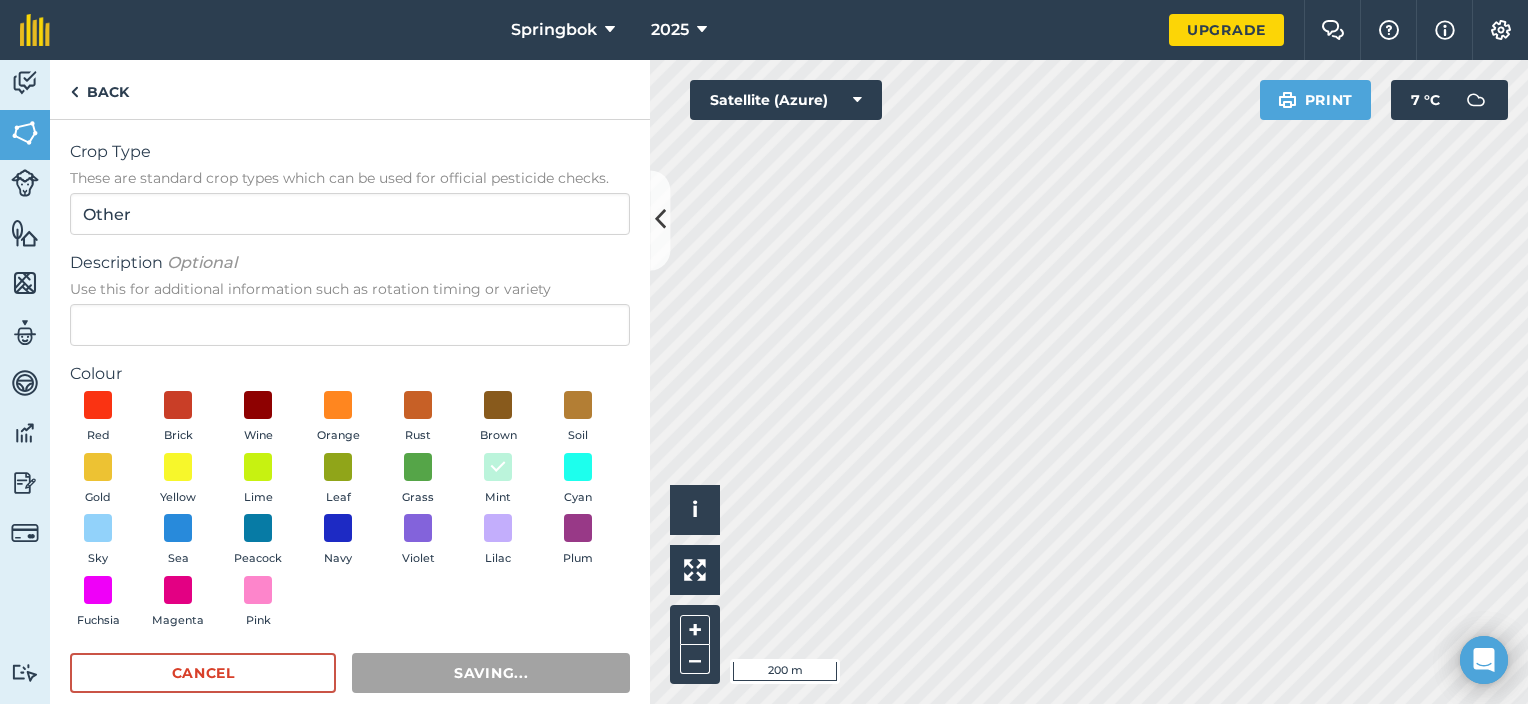radio on "false" 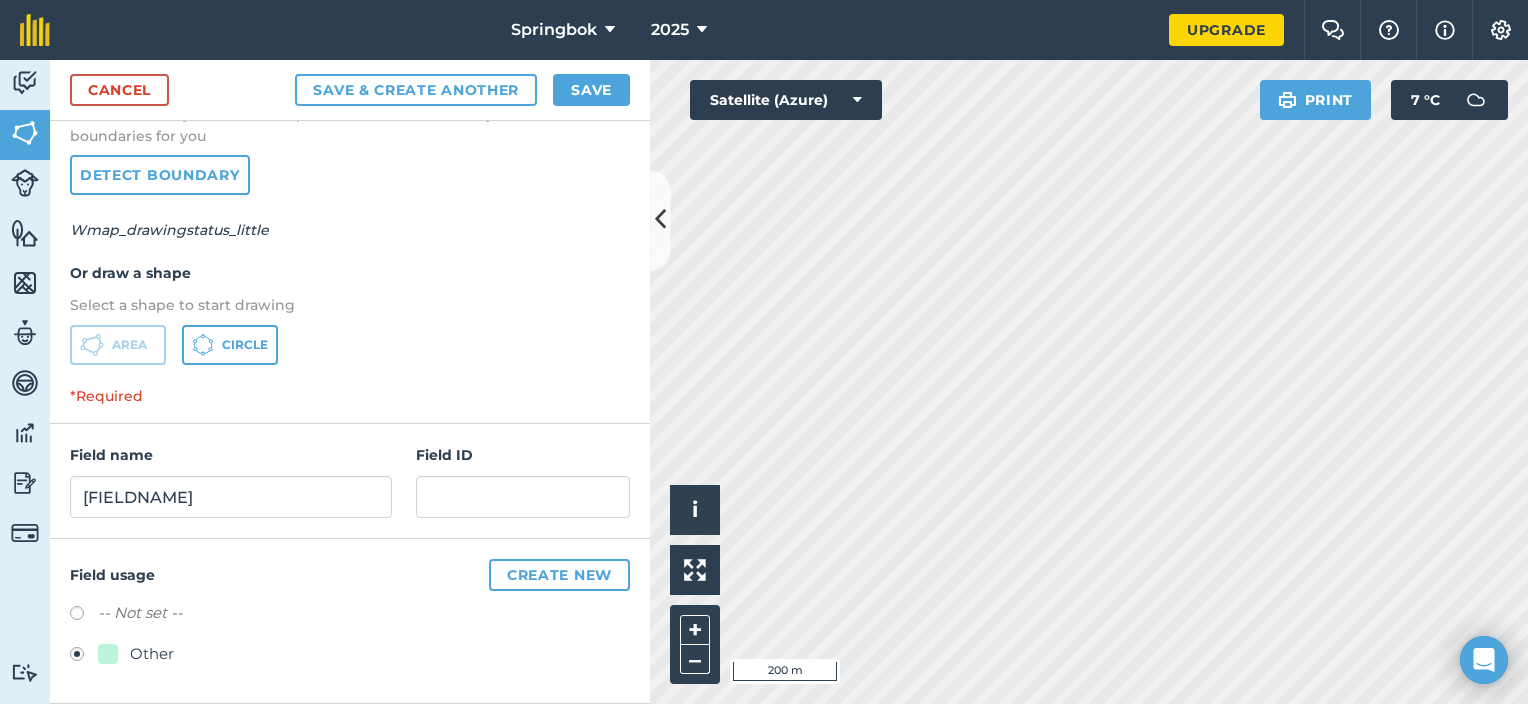 scroll, scrollTop: 112, scrollLeft: 0, axis: vertical 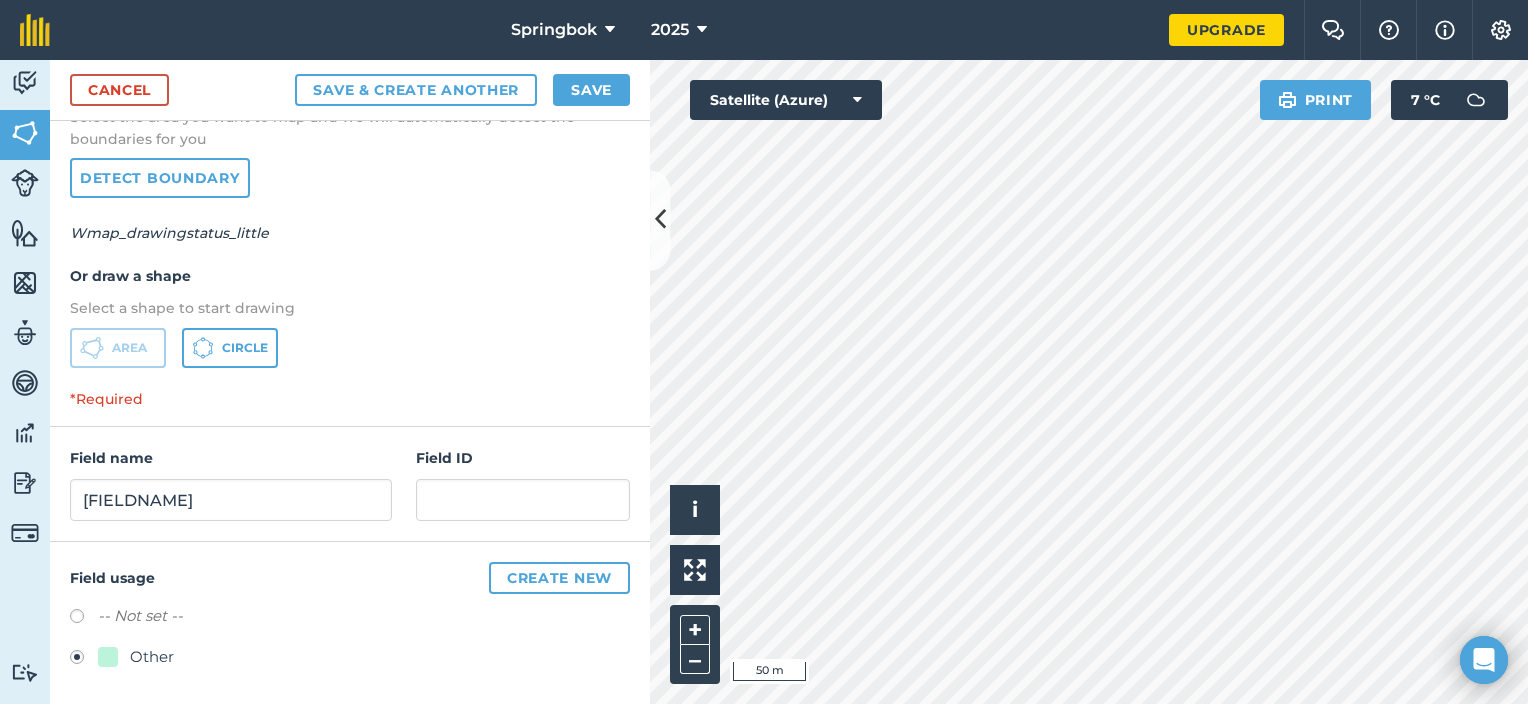 click on "Springbok 2025 Upgrade Farm Chat Help Info Settings Map printing is not available on our free plan Please upgrade to our Essentials, Plus or Pro plan to access this feature. Activity Fields Livestock Features Maps Team Vehicles Data Reporting Billing Tutorials Tutorials Cancel Save & Create Another Save Boundary   Select from map Select the area you want to map and we will automatically detect the boundaries for you Detect boundary Wmap_drawingstatus_little Or draw a shape Select a shape to start drawing Area Circle *Required Field name Frikfontein Field ID Field usage   Create new -- Not set -- Other Click to start drawing i © 2025 TomTom, Microsoft 50 m + – Satellite (Azure) Print 7   ° C" at bounding box center (764, 352) 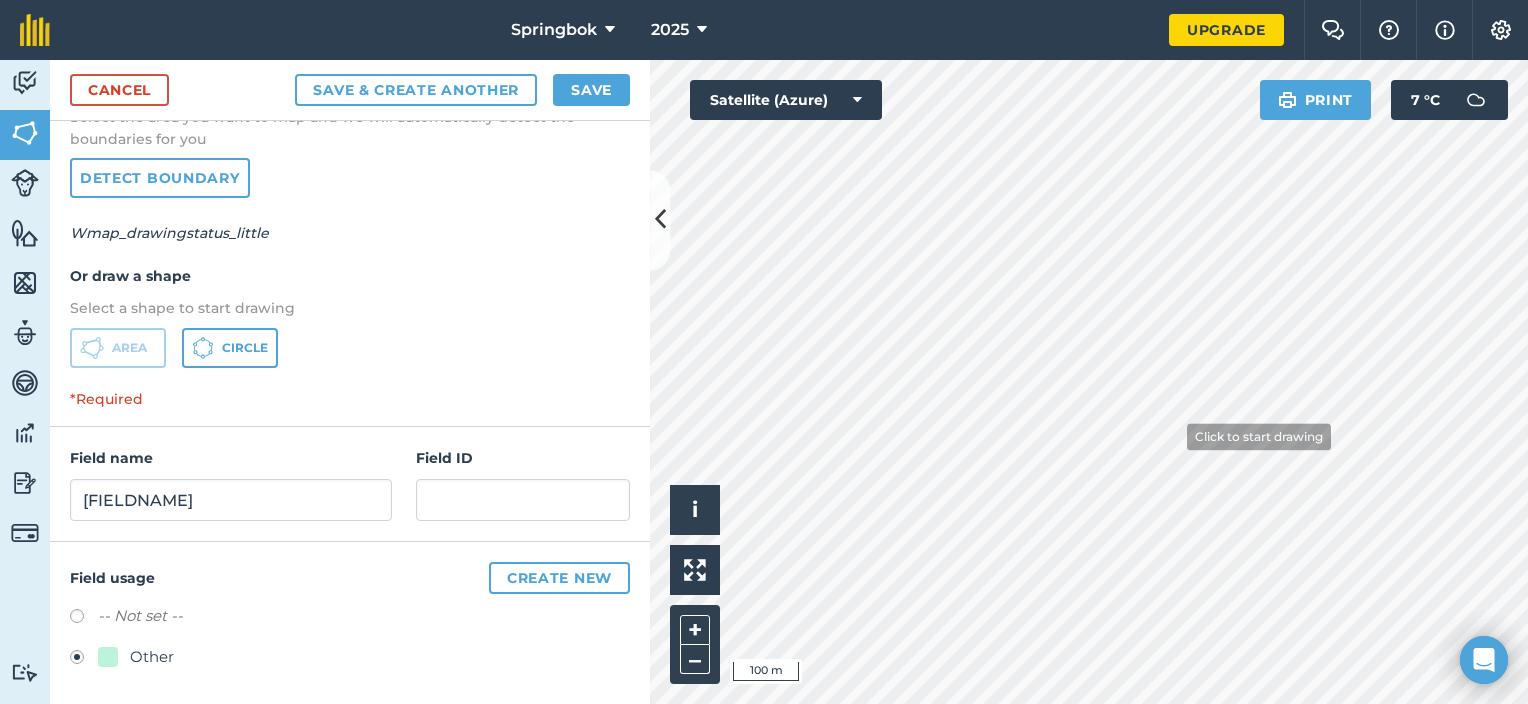 scroll, scrollTop: 0, scrollLeft: 0, axis: both 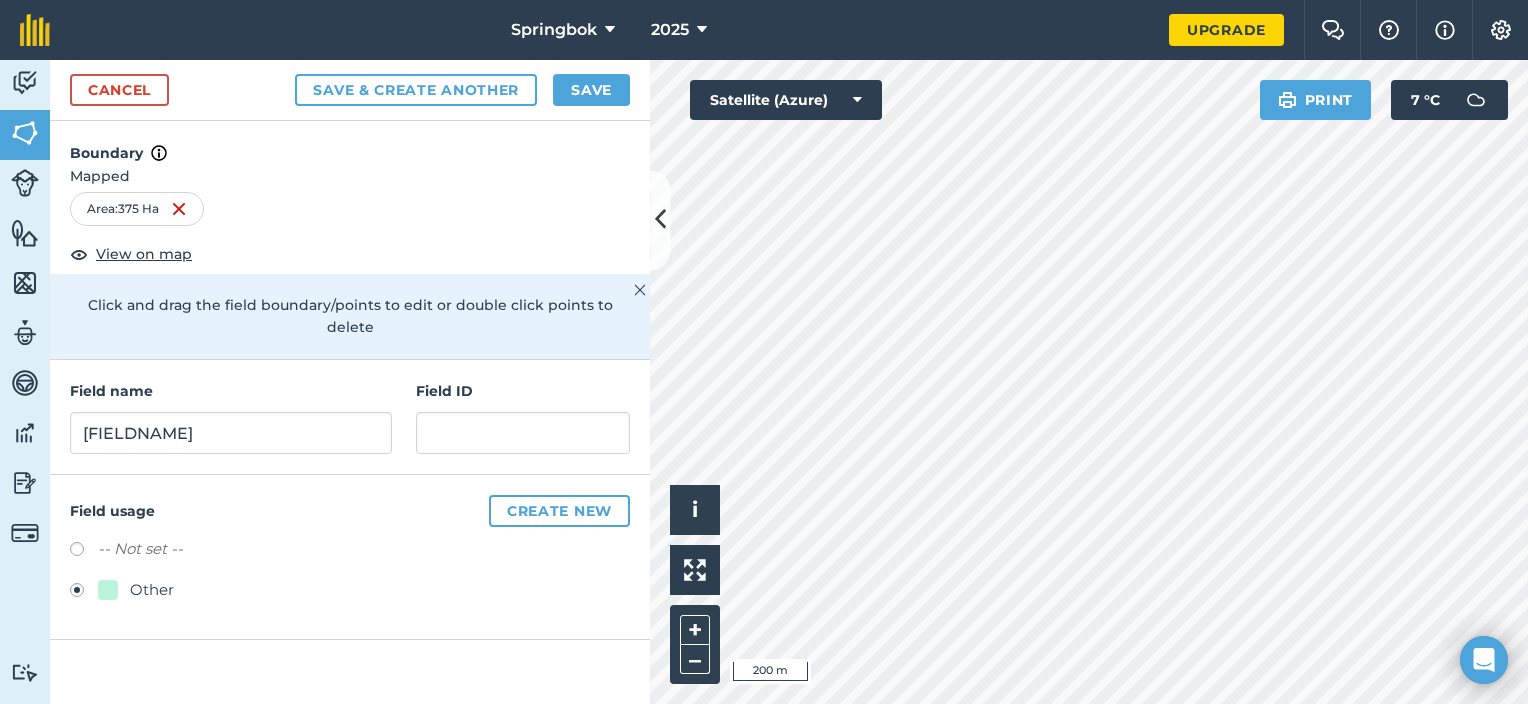 click on "Springbok 2025 Upgrade Farm Chat Help Info Settings Map printing is not available on our free plan Please upgrade to our Essentials, Plus or Pro plan to access this feature. Activity Fields Livestock Features Maps Team Vehicles Data Reporting Billing Tutorials Tutorials Cancel Save & Create Another Save Boundary   Mapped Area :  375   Ha   View on map Click and drag the field boundary/points to edit or double click points to delete Field name Frikfontein Field ID Field usage   Create new -- Not set -- Other Click to start drawing i © 2025 TomTom, Microsoft 200 m + – Satellite (Azure) Print 7   ° C" at bounding box center [764, 352] 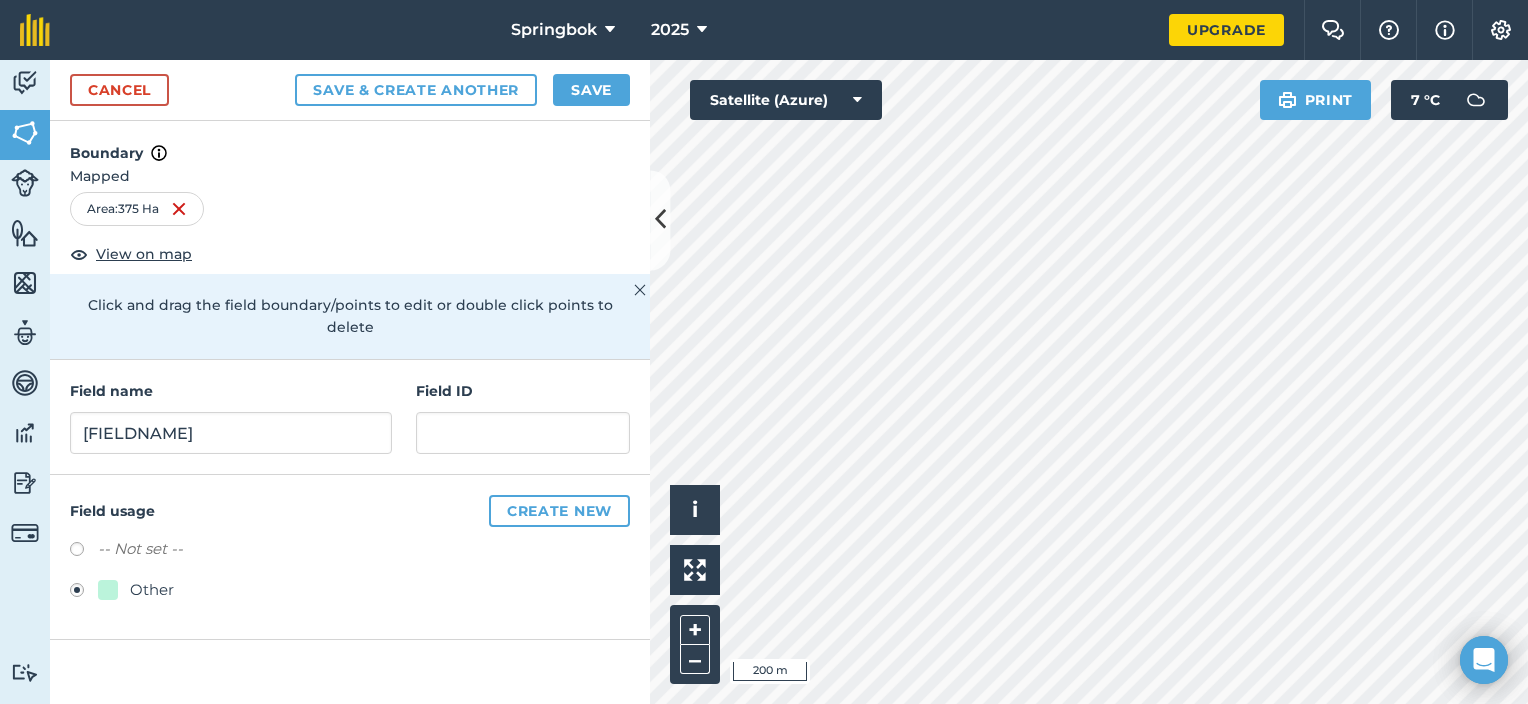 click on "Click to start drawing i © 2025 TomTom, Microsoft 200 m + – Satellite (Azure) Print 7   ° C" at bounding box center (1089, 382) 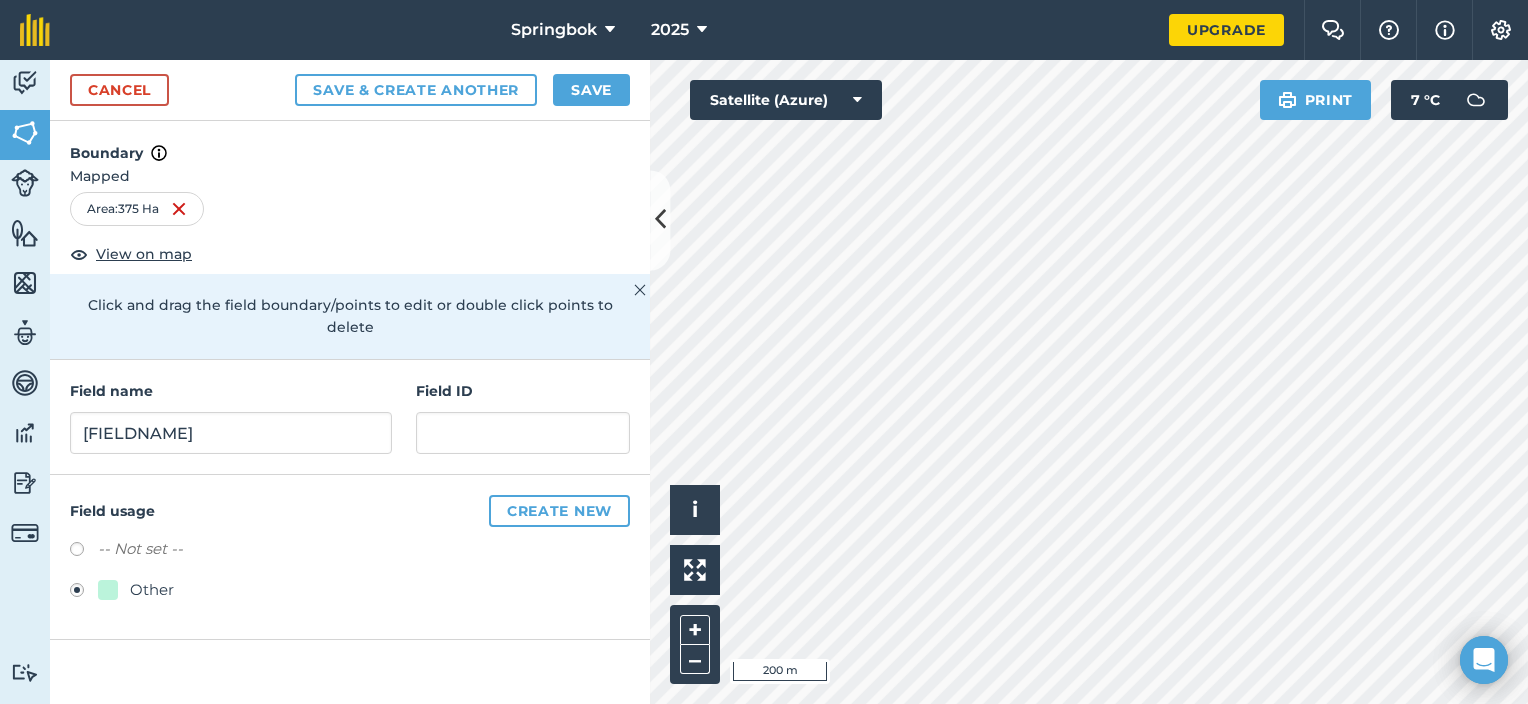 click on "Click to start drawing i © 2025 TomTom, Microsoft 200 m + – Satellite (Azure) Print 7   ° C" at bounding box center [1089, 382] 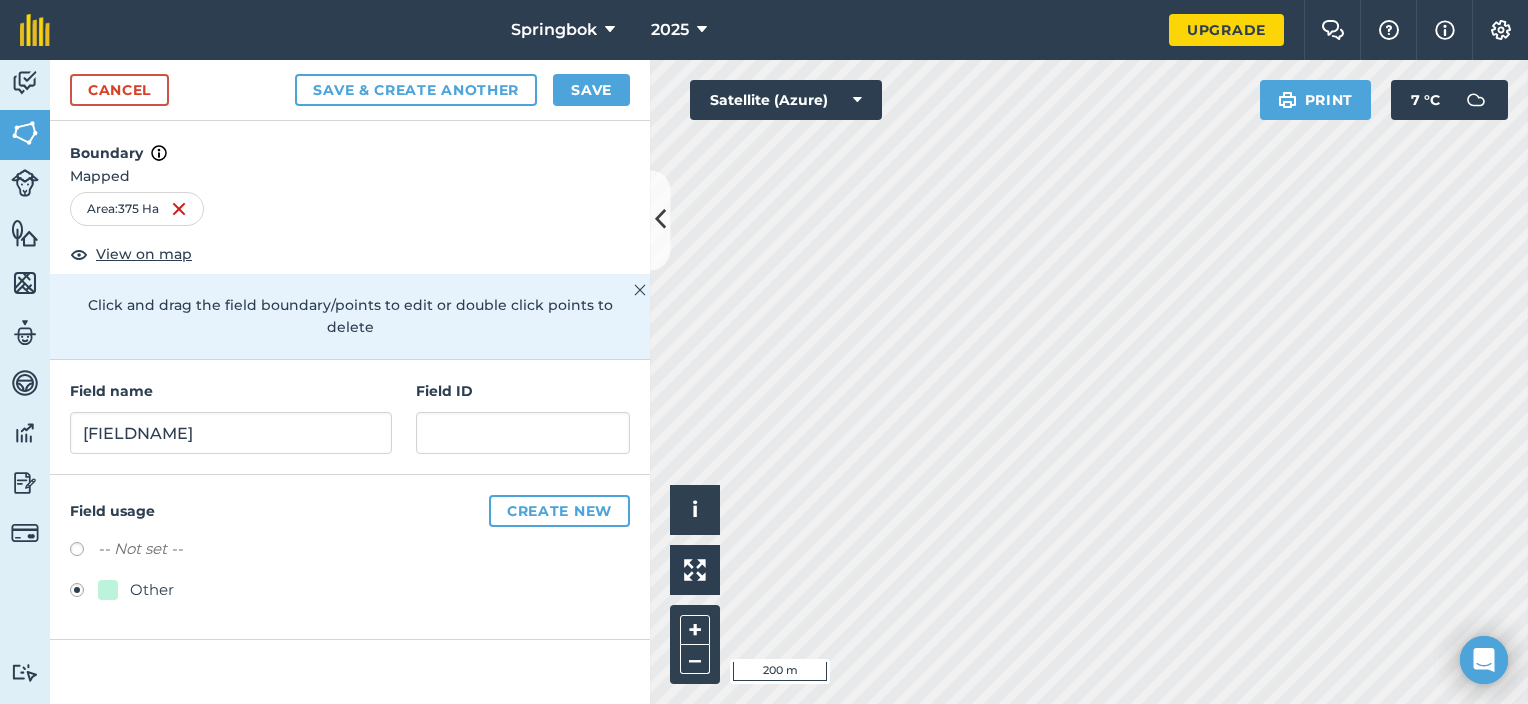 click on "Springbok 2025 Upgrade Farm Chat Help Info Settings Map printing is not available on our free plan Please upgrade to our Essentials, Plus or Pro plan to access this feature. Activity Fields Livestock Features Maps Team Vehicles Data Reporting Billing Tutorials Tutorials Cancel Save & Create Another Save Boundary   Mapped Area :  375   Ha   View on map Click and drag the field boundary/points to edit or double click points to delete Field name Frikfontein Field ID Field usage   Create new -- Not set -- Other Click to start drawing i © 2025 TomTom, Microsoft 200 m + – Satellite (Azure) Print 7   ° C" at bounding box center [764, 352] 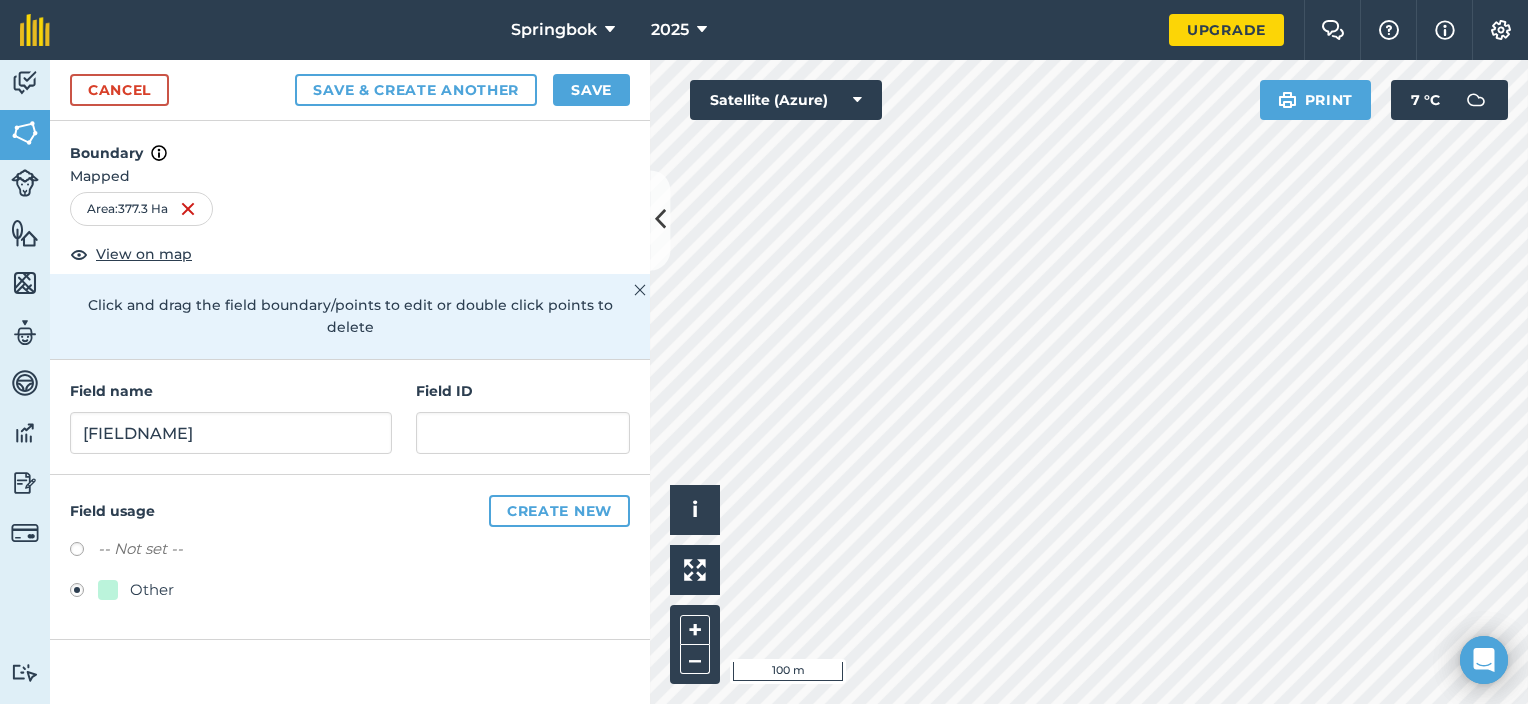 click on "Springbok 2025 Upgrade Farm Chat Help Info Settings Map printing is not available on our free plan Please upgrade to our Essentials, Plus or Pro plan to access this feature. Activity Fields Livestock Features Maps Team Vehicles Data Reporting Billing Tutorials Tutorials Cancel Save & Create Another Save Boundary   Mapped Area :  377.3   Ha   View on map Click and drag the field boundary/points to edit or double click points to delete Field name Frikfontein Field ID Field usage   Create new -- Not set -- Other Click to start drawing i © 2025 TomTom, Microsoft 100 m + – Satellite (Azure) Print 7   ° C" at bounding box center [764, 352] 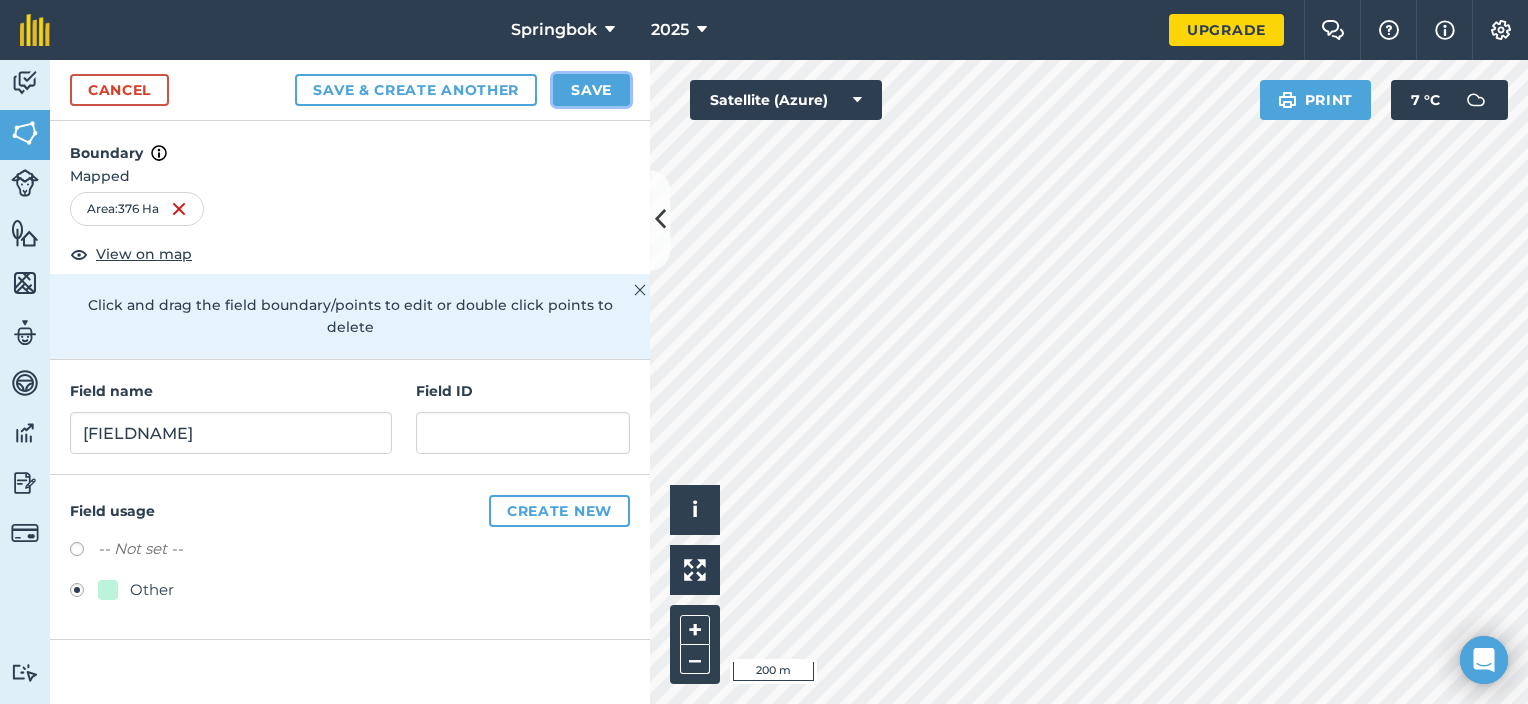 click on "Save" at bounding box center [591, 90] 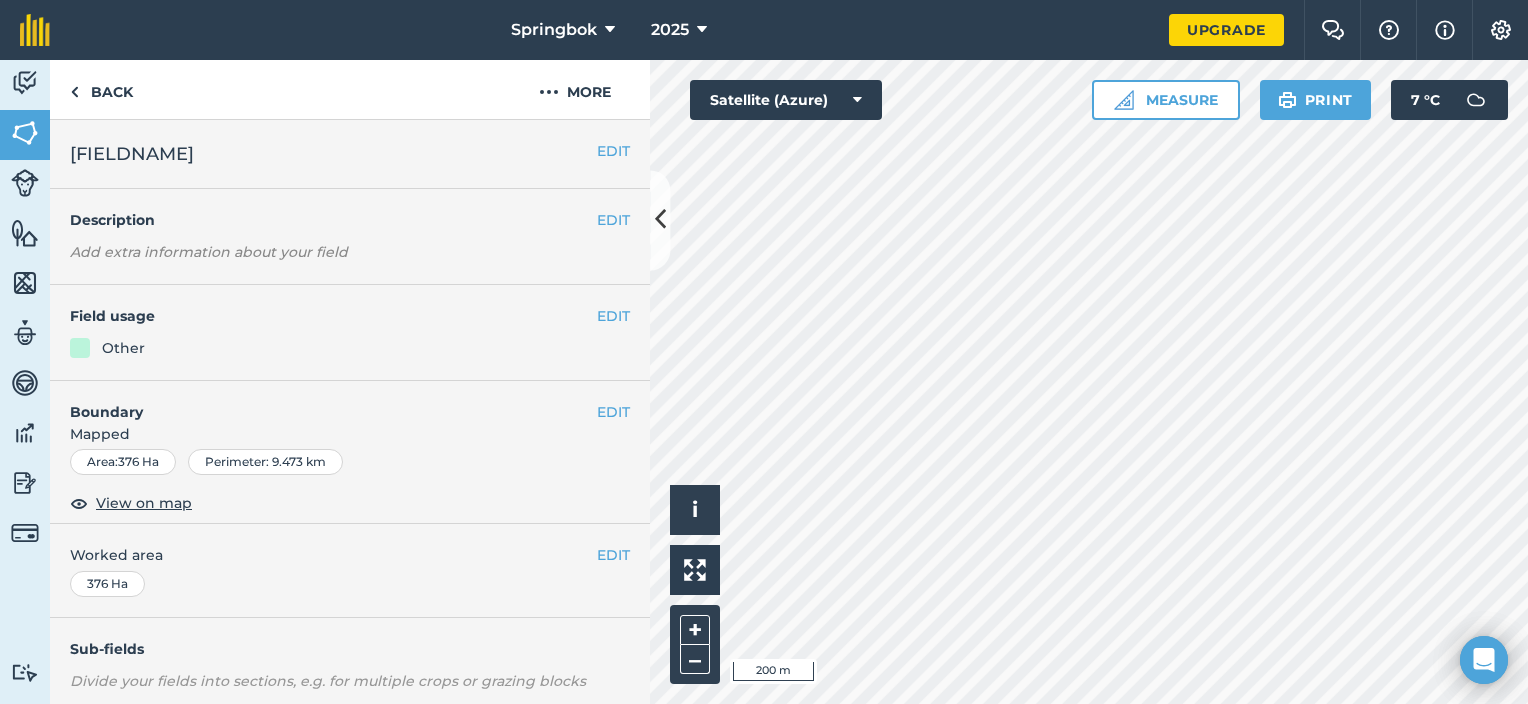 click on "Springbok 2025 Upgrade Farm Chat Help Info Settings Map printing is not available on our free plan Please upgrade to our Essentials, Plus or Pro plan to access this feature. Activity Fields Livestock Features Maps Team Vehicles Data Reporting Billing Tutorials Tutorials   Back   More EDIT Frikfontein EDIT Description Add extra information about your field EDIT Field usage Other EDIT Boundary   Mapped Area :  376   Ha Perimeter :   9.473   km   View on map EDIT Worked area 376   Ha Sub-fields   Divide your fields into sections, e.g. for multiple crops or grazing blocks   Add sub-fields Add field job Add note   Field Health To-Do Field History Reports There are no outstanding tasks for this field. Click to start drawing i © 2025 TomTom, Microsoft 200 m + – Satellite (Azure) Measure Print 7   ° C" at bounding box center [764, 352] 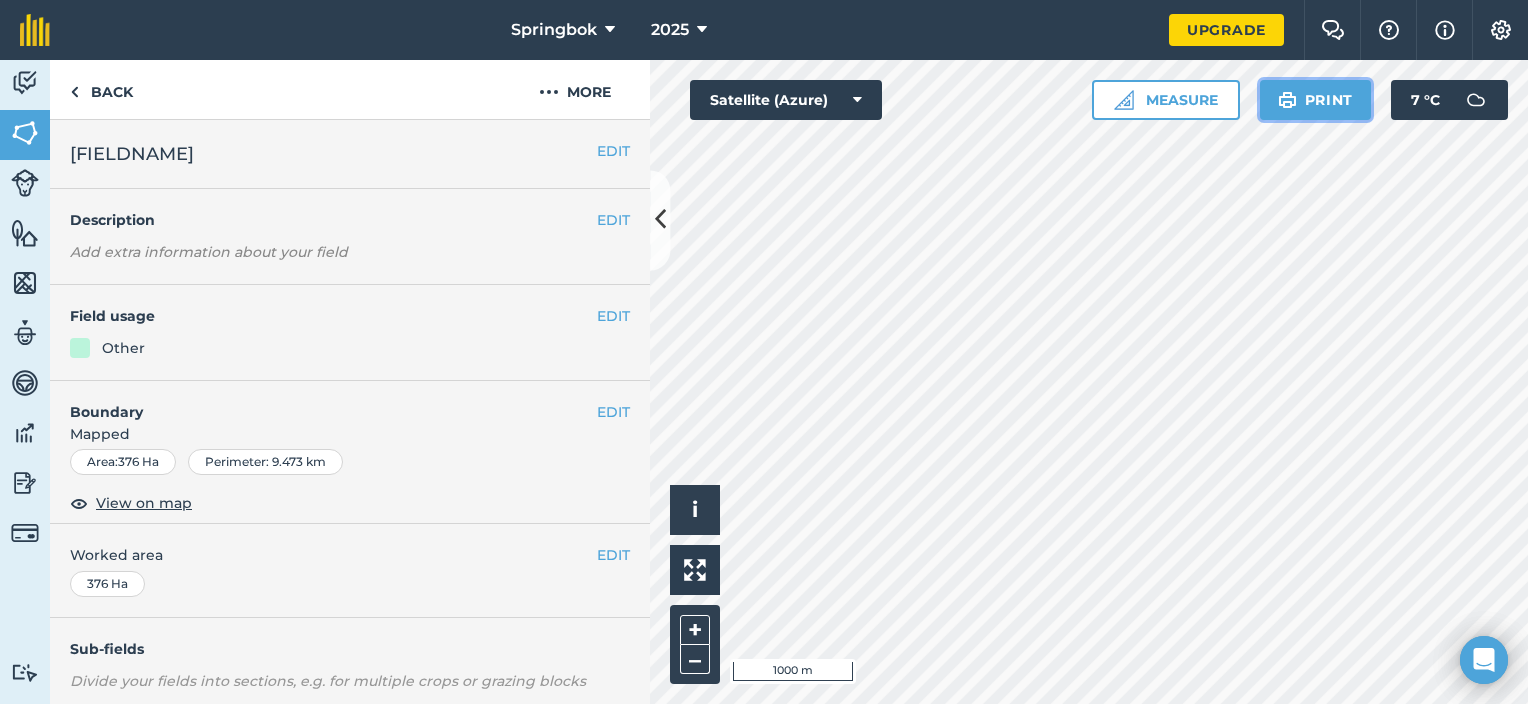 click on "Print" at bounding box center [1316, 100] 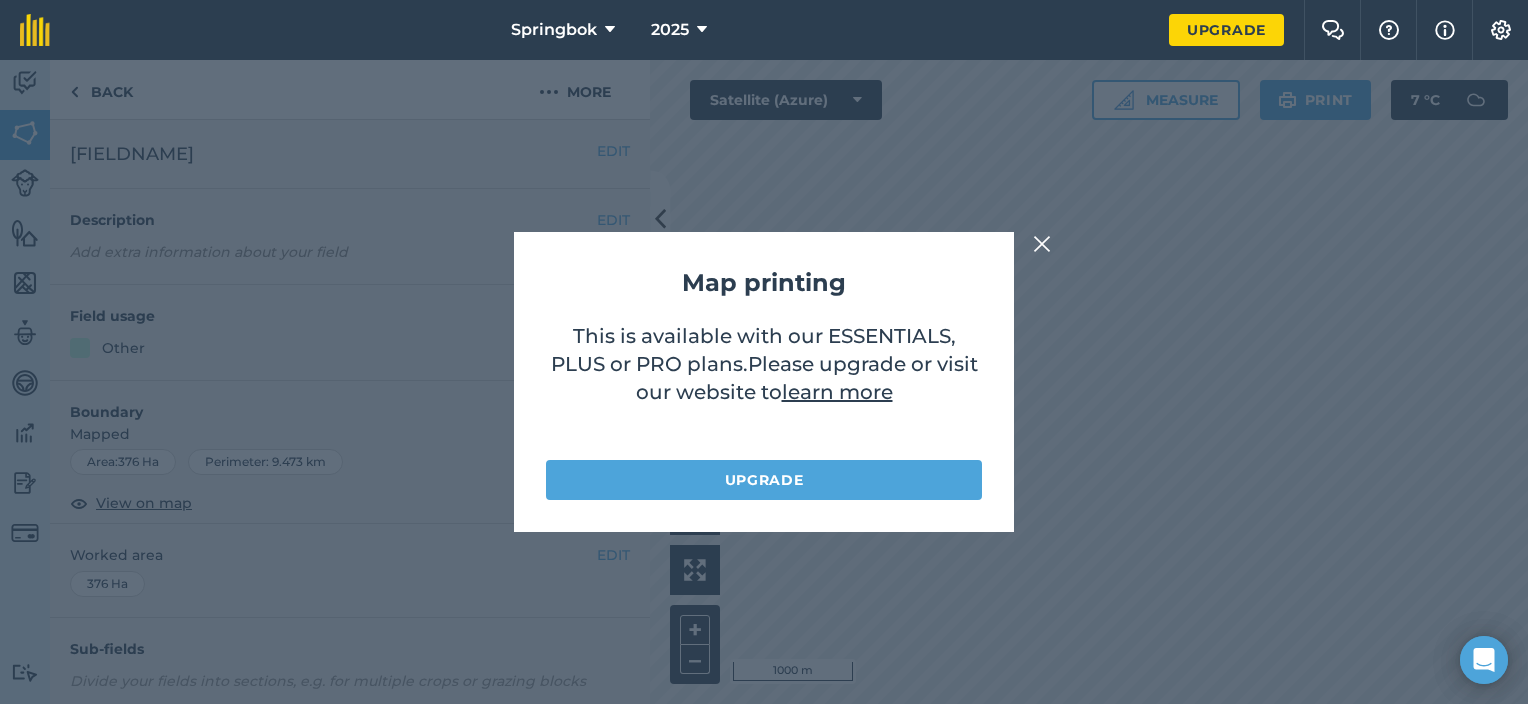 click at bounding box center [1042, 244] 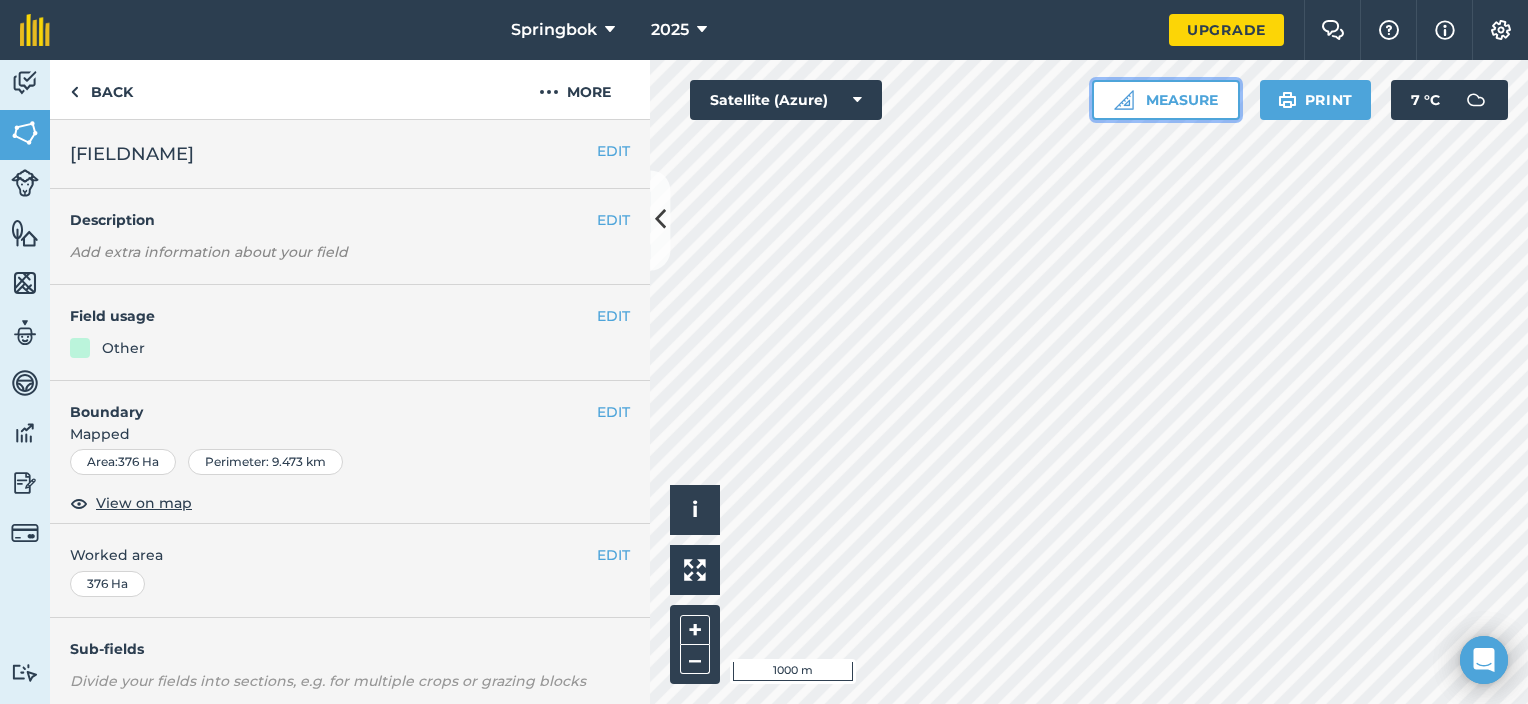 click on "Measure" at bounding box center [1166, 100] 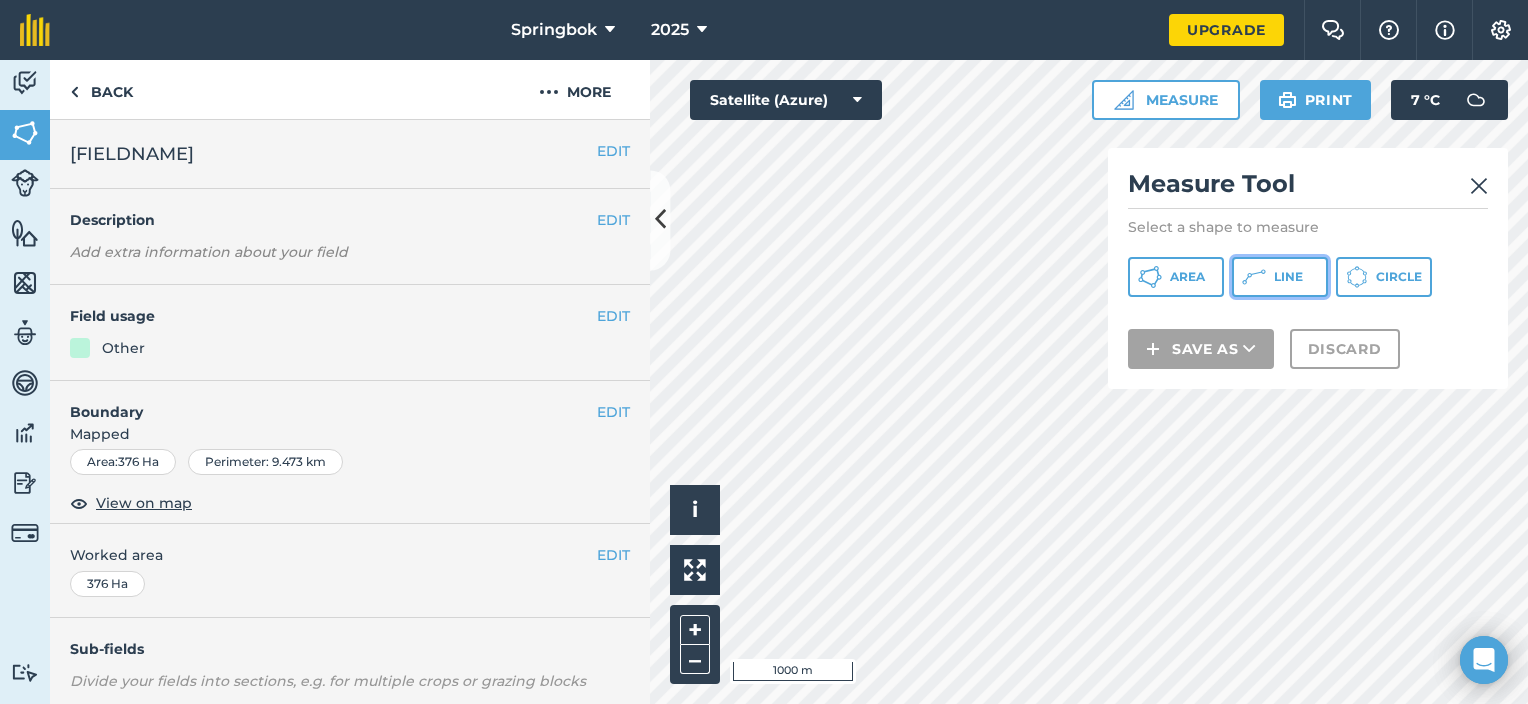 click on "Line" at bounding box center (1280, 277) 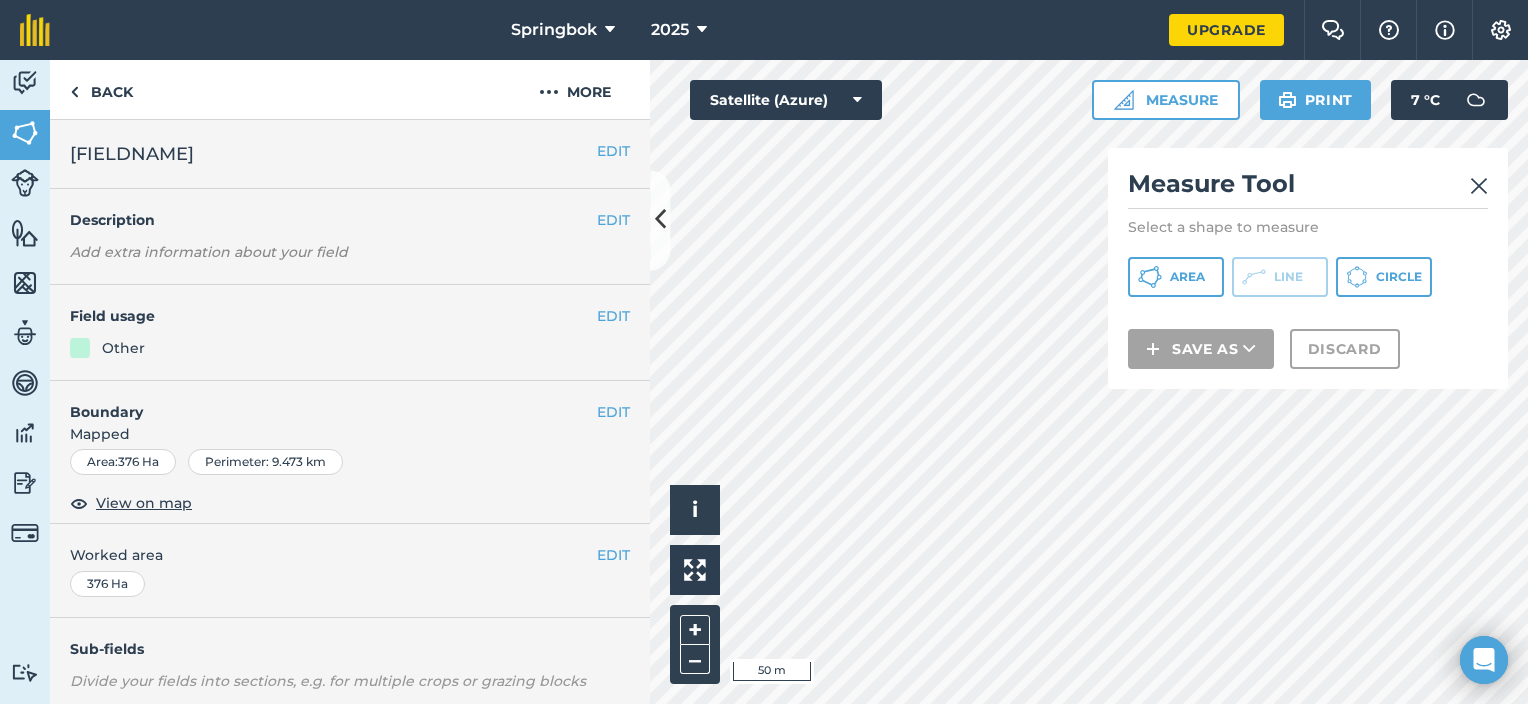 click on "Click to start drawing i © 2025 TomTom, Microsoft 50 m + – Satellite (Azure) Measure Measure Tool Select a shape to measure Area Line Circle   Save as   Discard Print 7   ° C" at bounding box center (1089, 382) 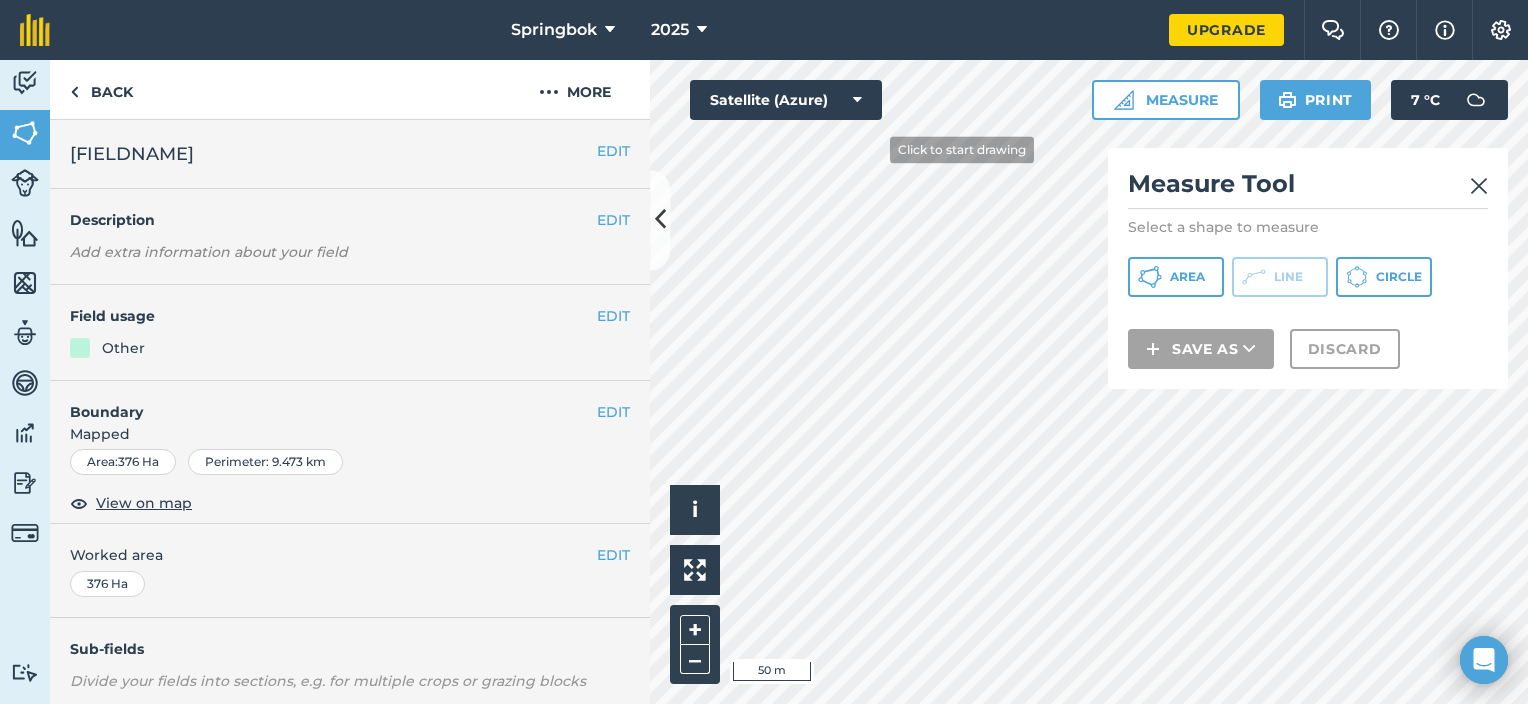 click on "Springbok 2025 Upgrade Farm Chat Help Info Settings Map printing is not available on our free plan Please upgrade to our Essentials, Plus or Pro plan to access this feature. Activity Fields Livestock Features Maps Team Vehicles Data Reporting Billing Tutorials Tutorials   Back   More EDIT Frikfontein EDIT Description Add extra information about your field EDIT Field usage Other EDIT Boundary   Mapped Area :  376   Ha Perimeter :   9.473   km   View on map EDIT Worked area 376   Ha Sub-fields   Divide your fields into sections, e.g. for multiple crops or grazing blocks   Add sub-fields Add field job Add note   Field Health To-Do Field History Reports There are no outstanding tasks for this field. Click to start drawing i © 2025 TomTom, Microsoft 50 m + – Satellite (Azure) Measure Measure Tool Select a shape to measure Area Line Circle   Save as   Discard Print 7   ° C" at bounding box center (764, 352) 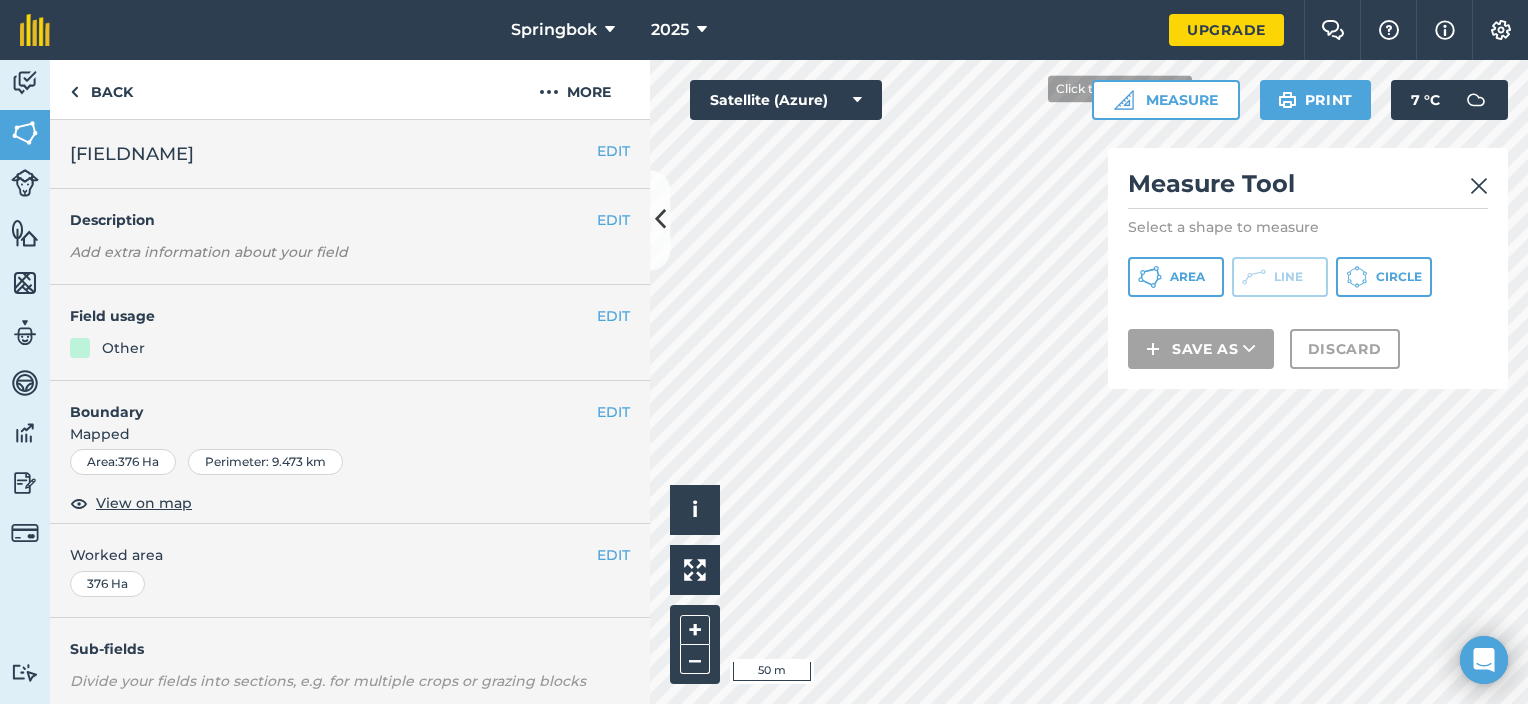 click on "Springbok 2025 Upgrade Farm Chat Help Info Settings Map printing is not available on our free plan Please upgrade to our Essentials, Plus or Pro plan to access this feature. Activity Fields Livestock Features Maps Team Vehicles Data Reporting Billing Tutorials Tutorials   Back   More EDIT Frikfontein EDIT Description Add extra information about your field EDIT Field usage Other EDIT Boundary   Mapped Area :  376   Ha Perimeter :   9.473   km   View on map EDIT Worked area 376   Ha Sub-fields   Divide your fields into sections, e.g. for multiple crops or grazing blocks   Add sub-fields Add field job Add note   Field Health To-Do Field History Reports There are no outstanding tasks for this field. Click to start drawing i © 2025 TomTom, Microsoft 50 m + – Satellite (Azure) Measure Measure Tool Select a shape to measure Area Line Circle   Save as   Discard Print 7   ° C" at bounding box center (764, 352) 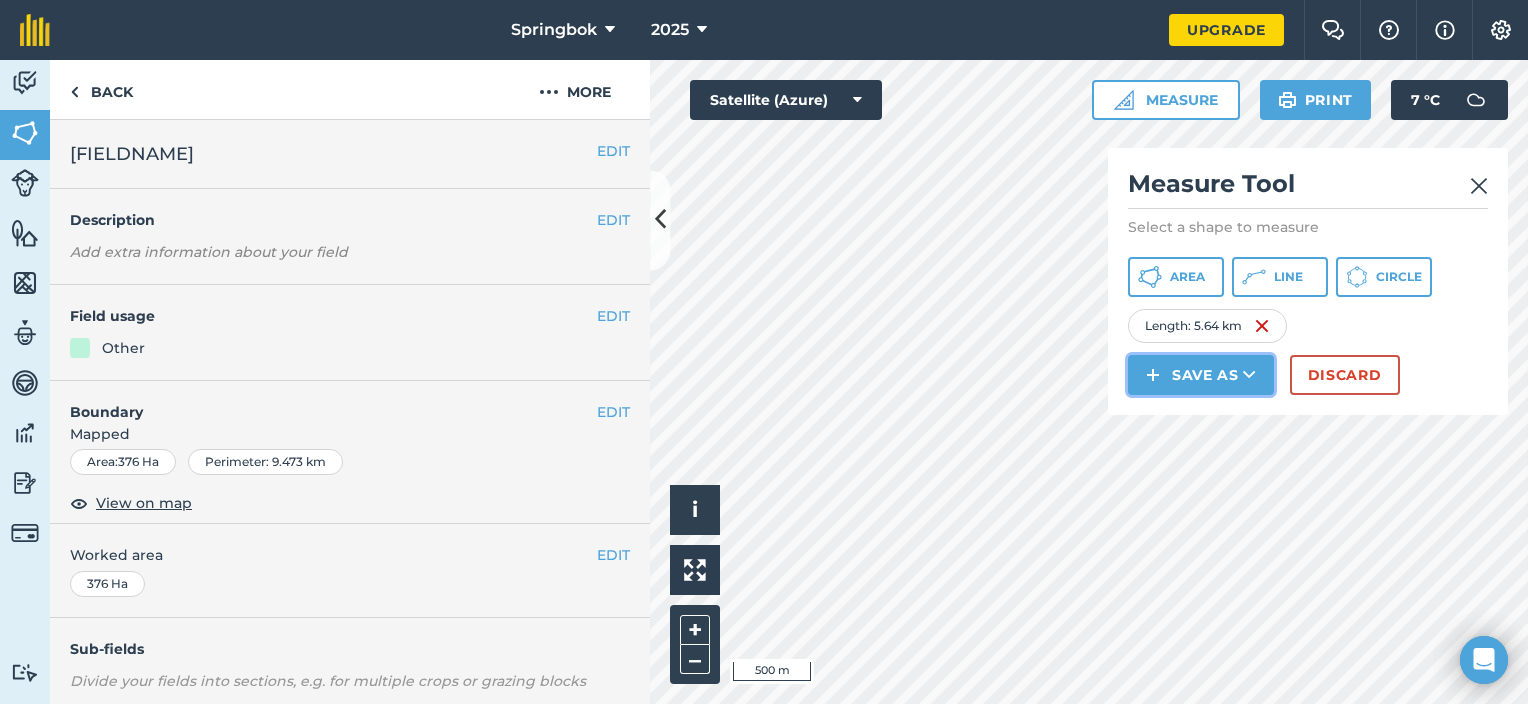 click on "Save as" at bounding box center (1201, 375) 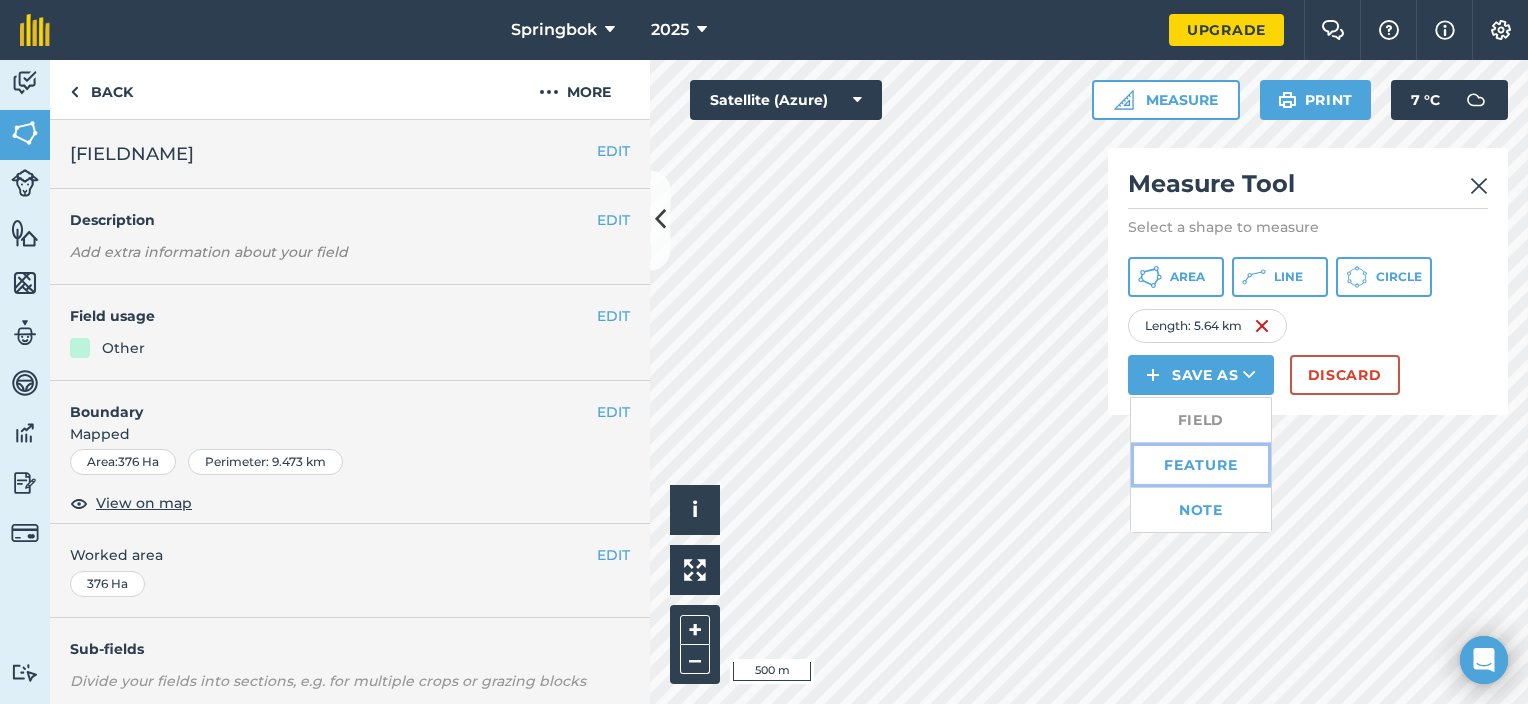 click on "Feature" at bounding box center (1201, 465) 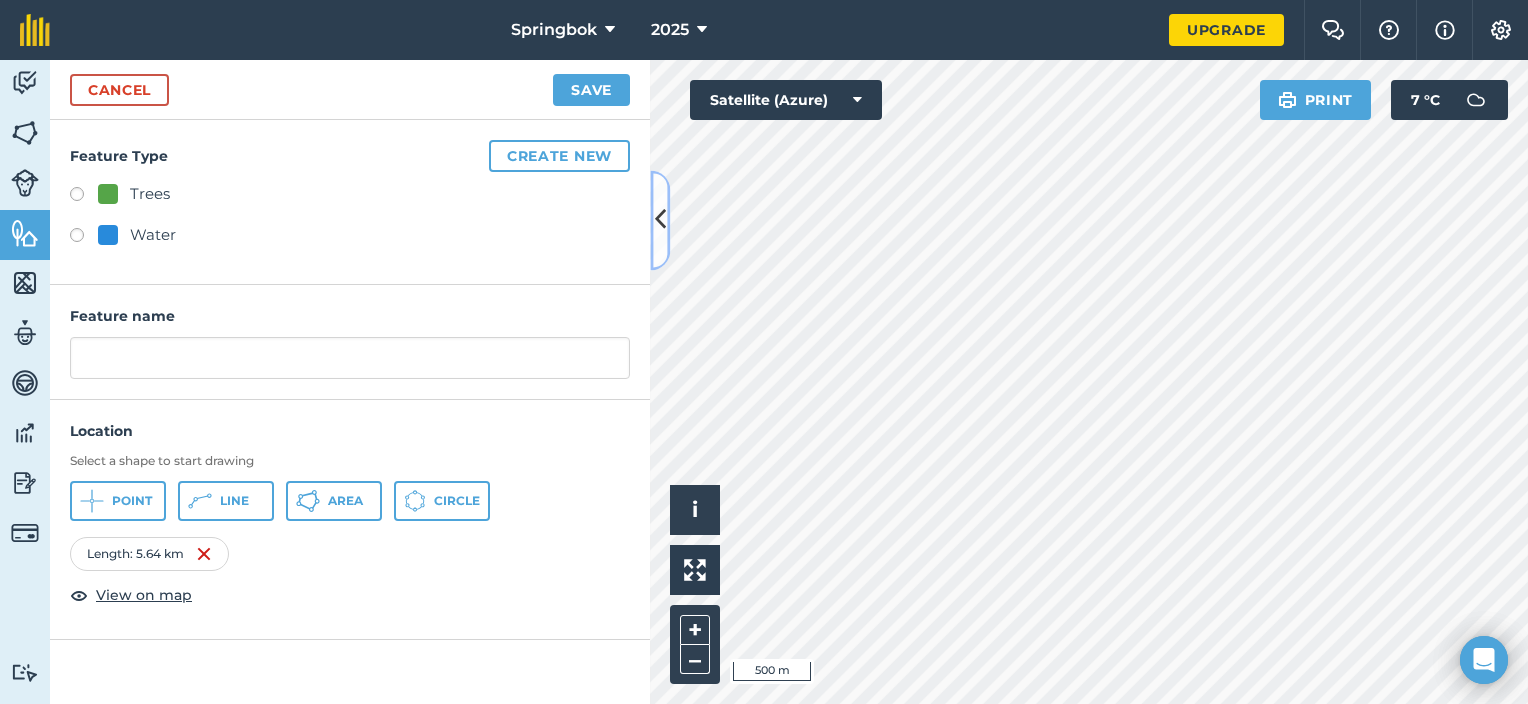 click at bounding box center [660, 220] 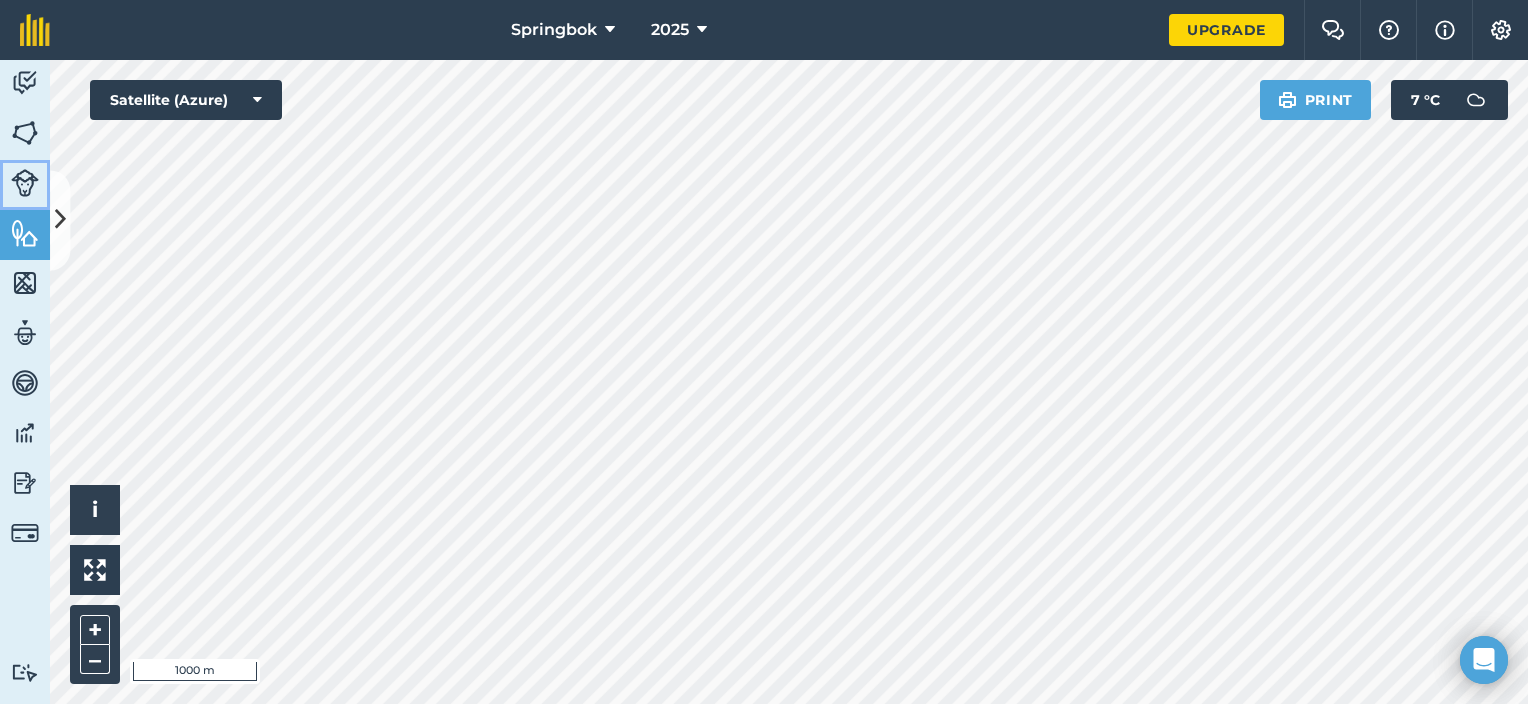 click on "Livestock" at bounding box center (25, 185) 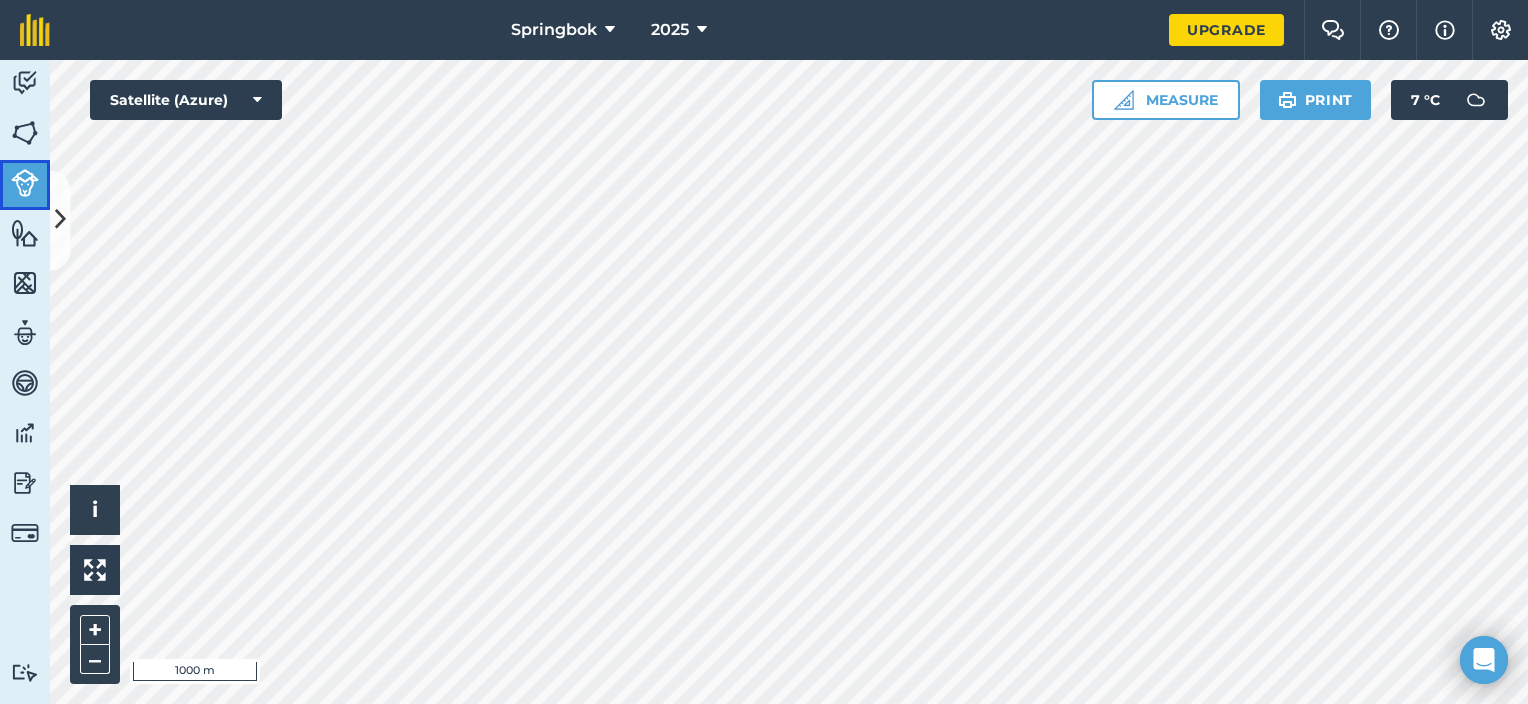 click at bounding box center (25, 183) 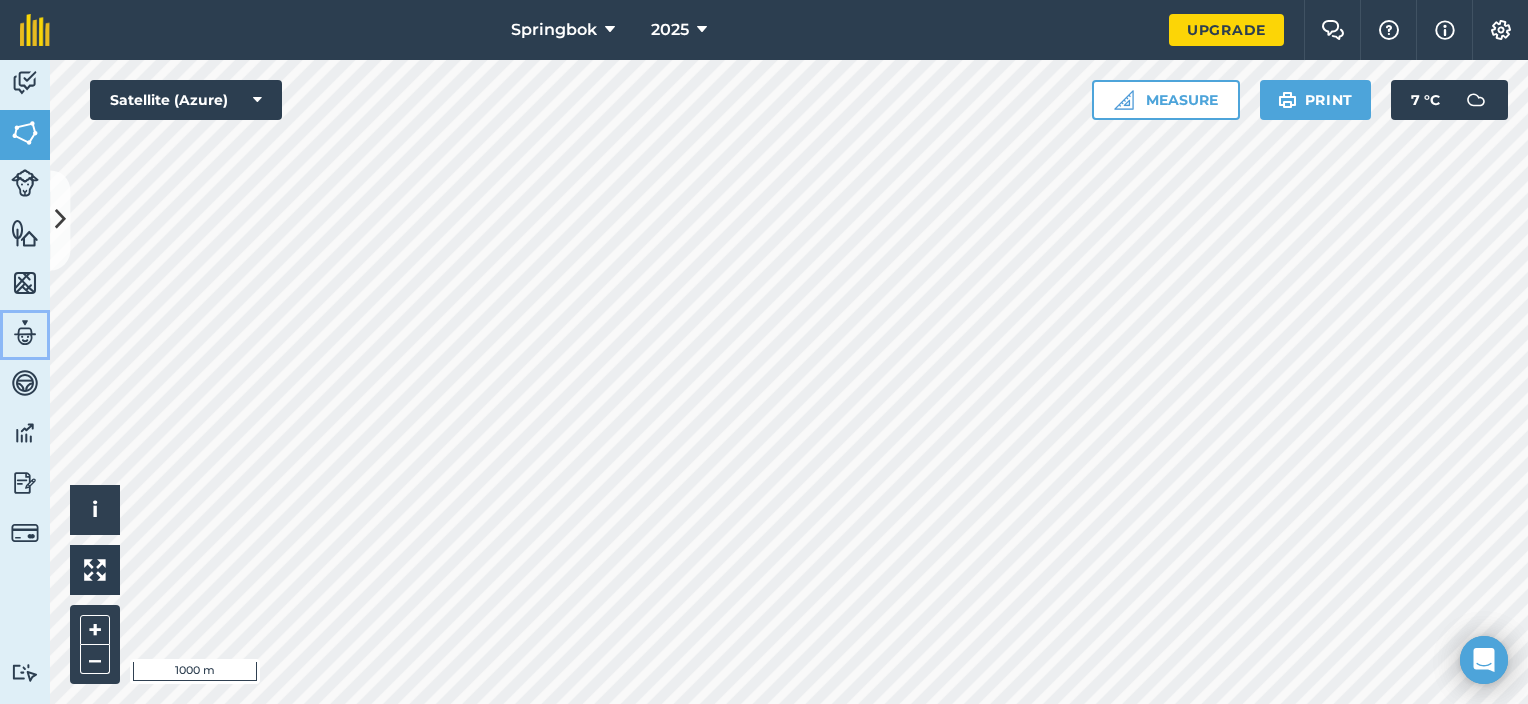 click at bounding box center (25, 333) 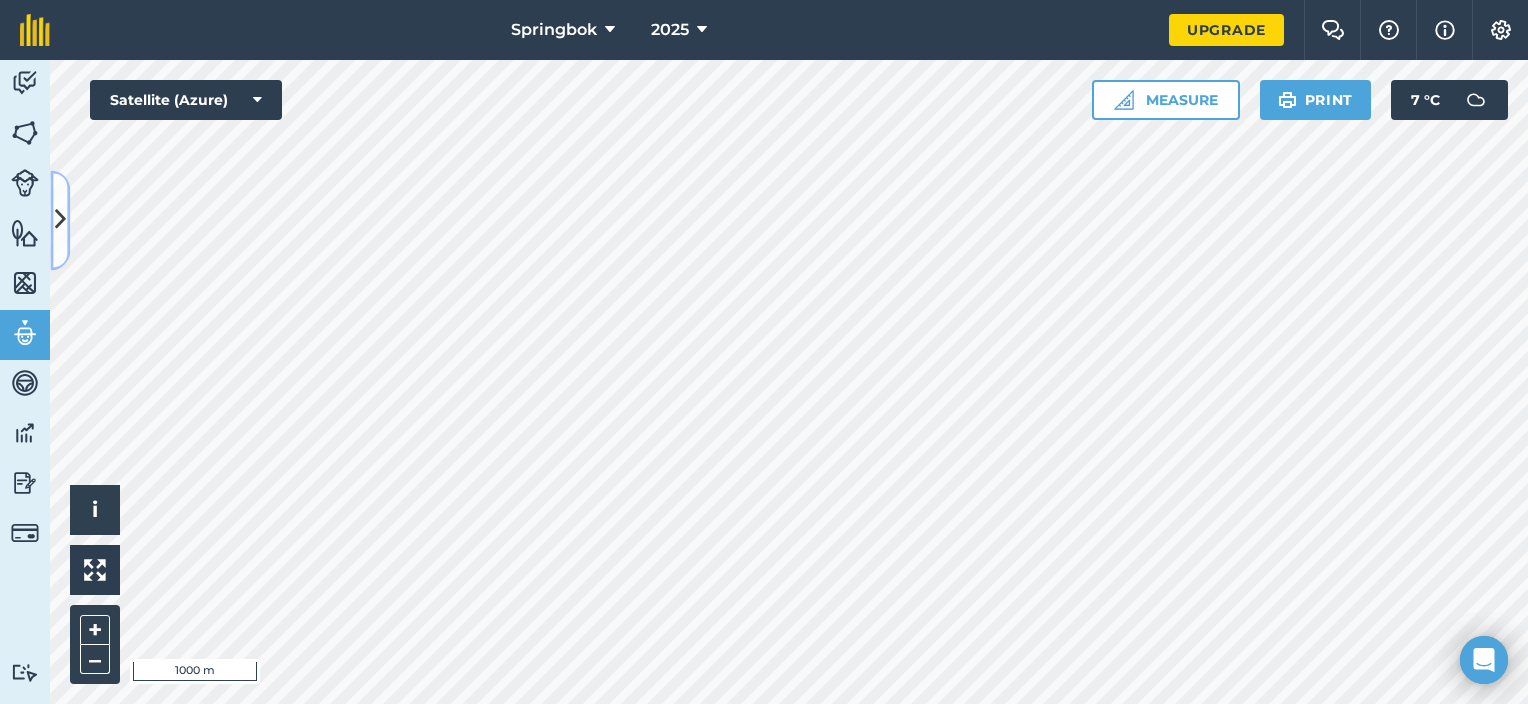 click at bounding box center (60, 220) 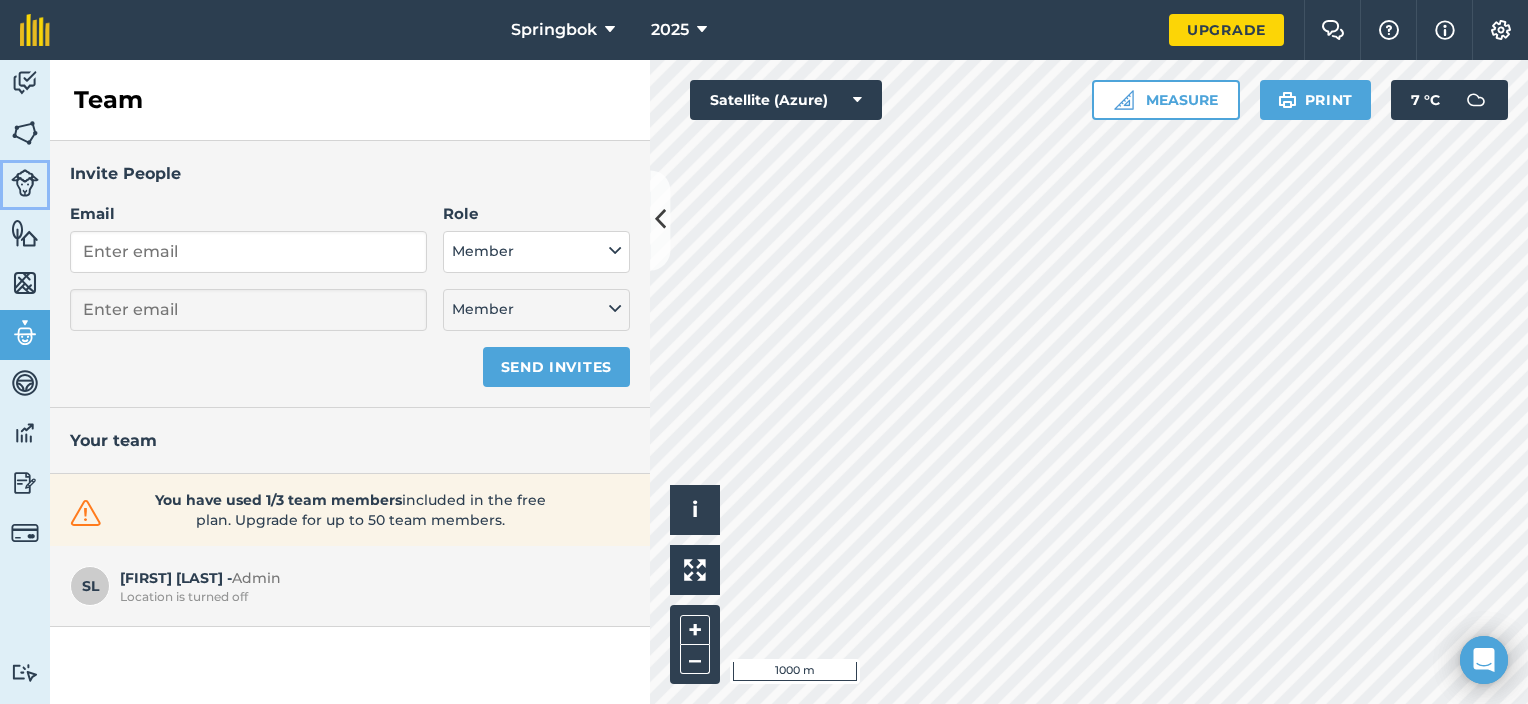 click at bounding box center [25, 183] 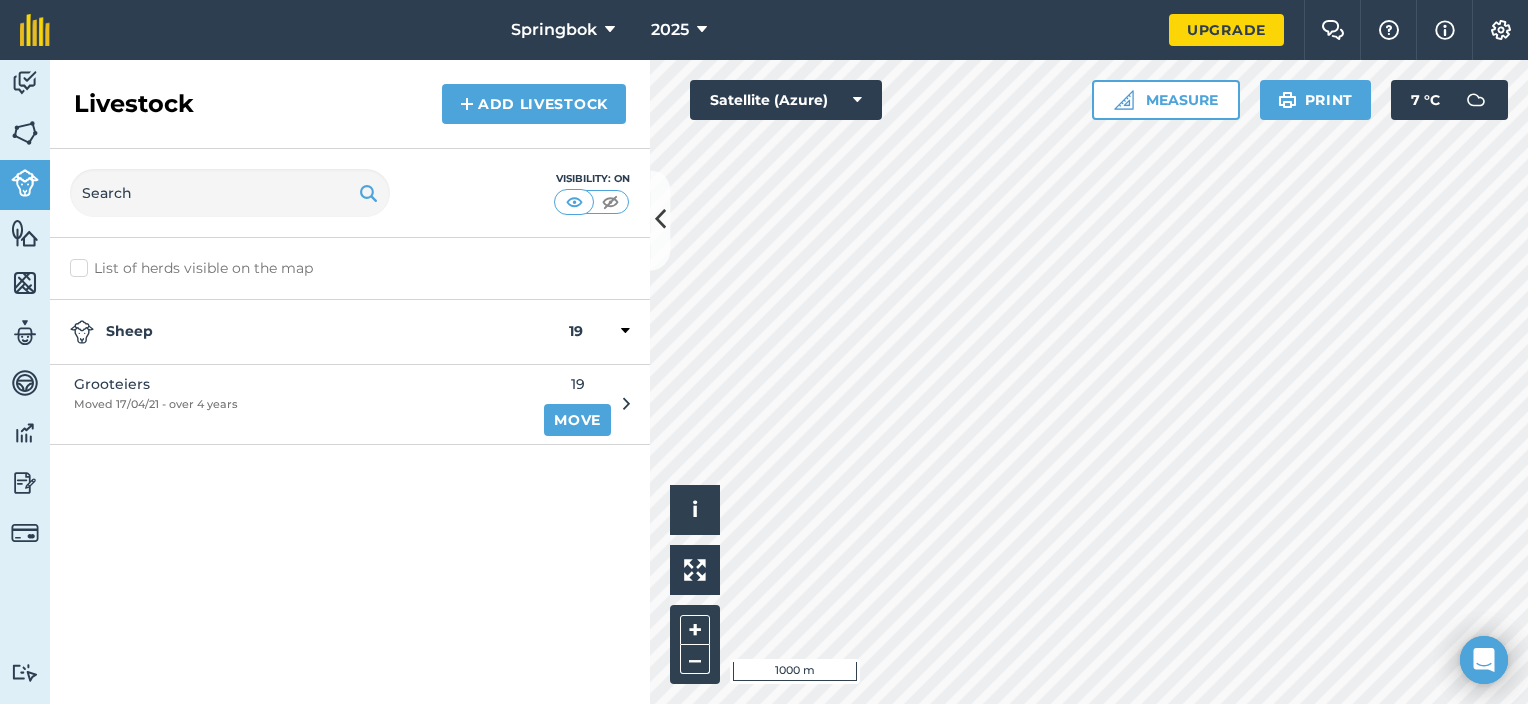 click at bounding box center [625, 331] 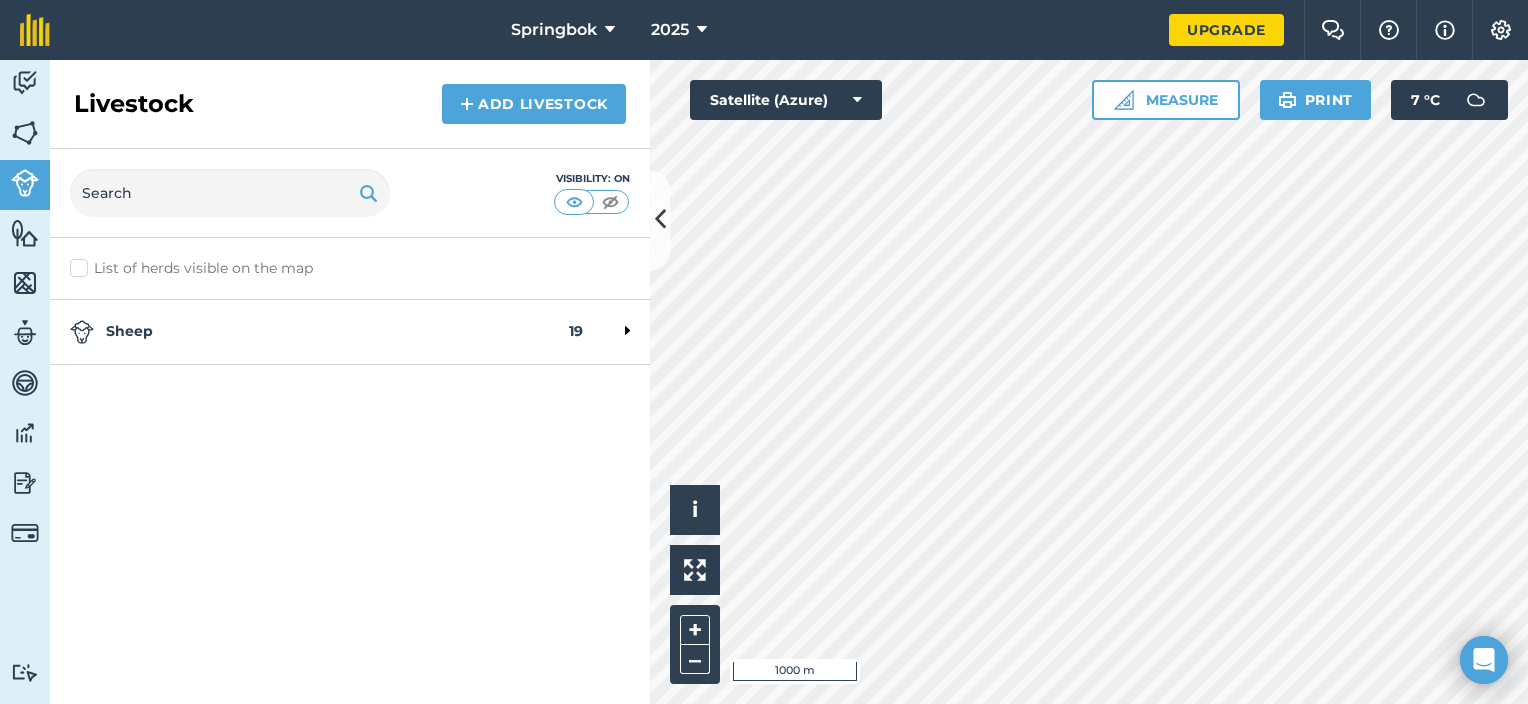 click at bounding box center (606, 332) 